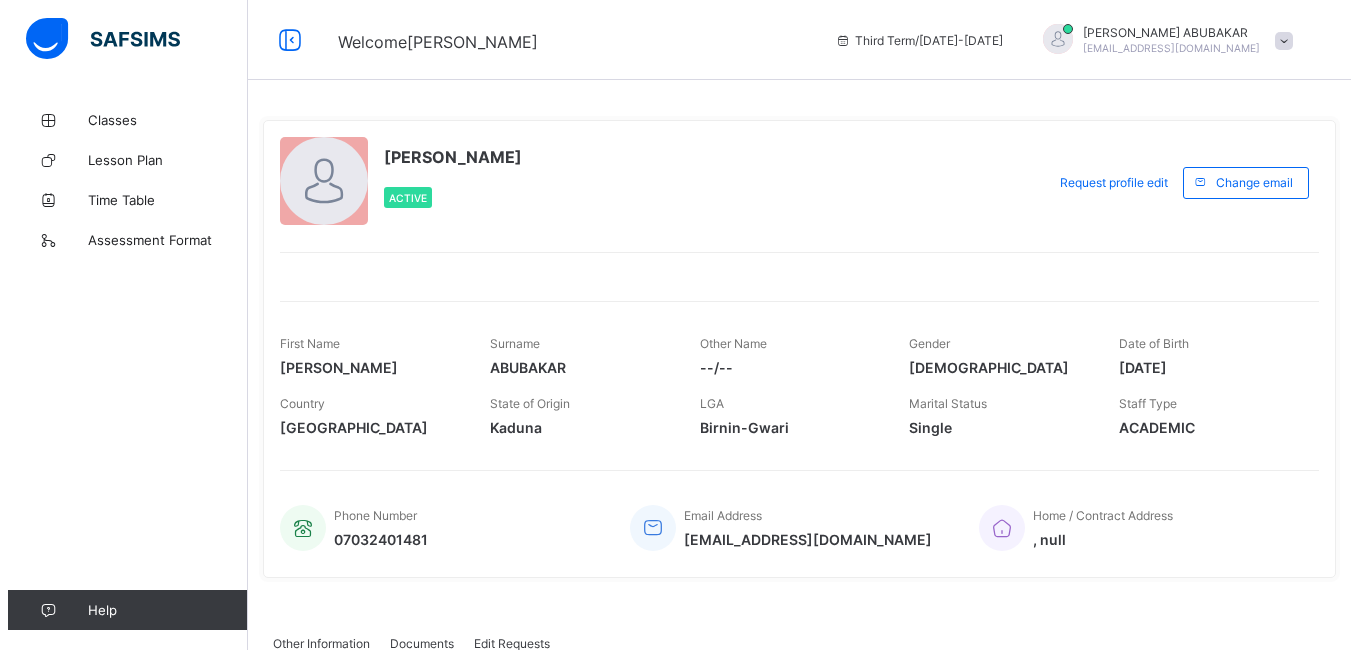 scroll, scrollTop: 0, scrollLeft: 0, axis: both 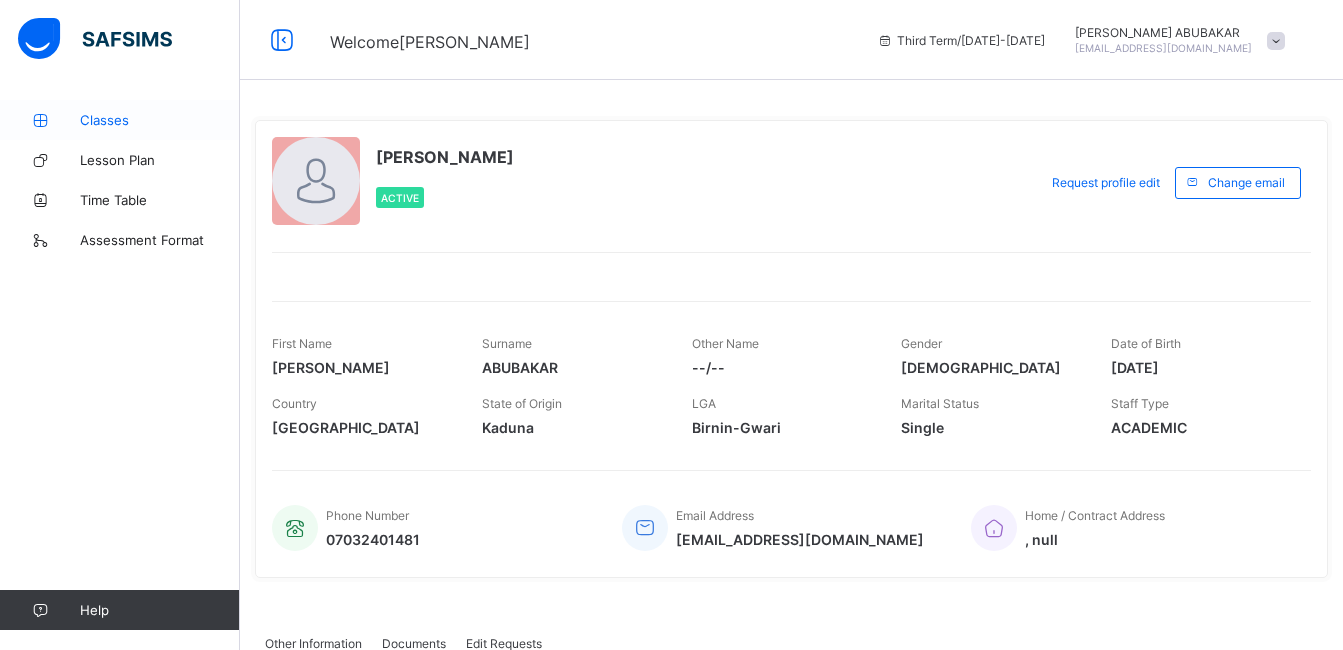 click on "Classes" at bounding box center [160, 120] 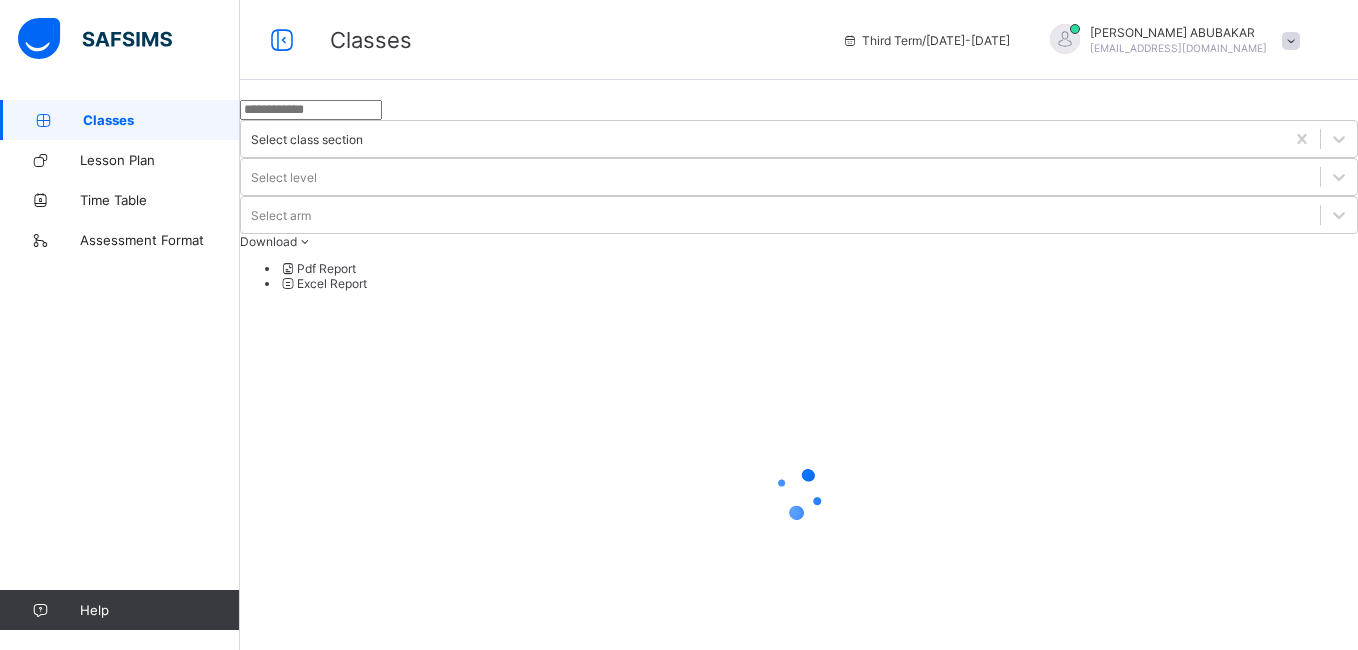 click on "Classes" at bounding box center [161, 120] 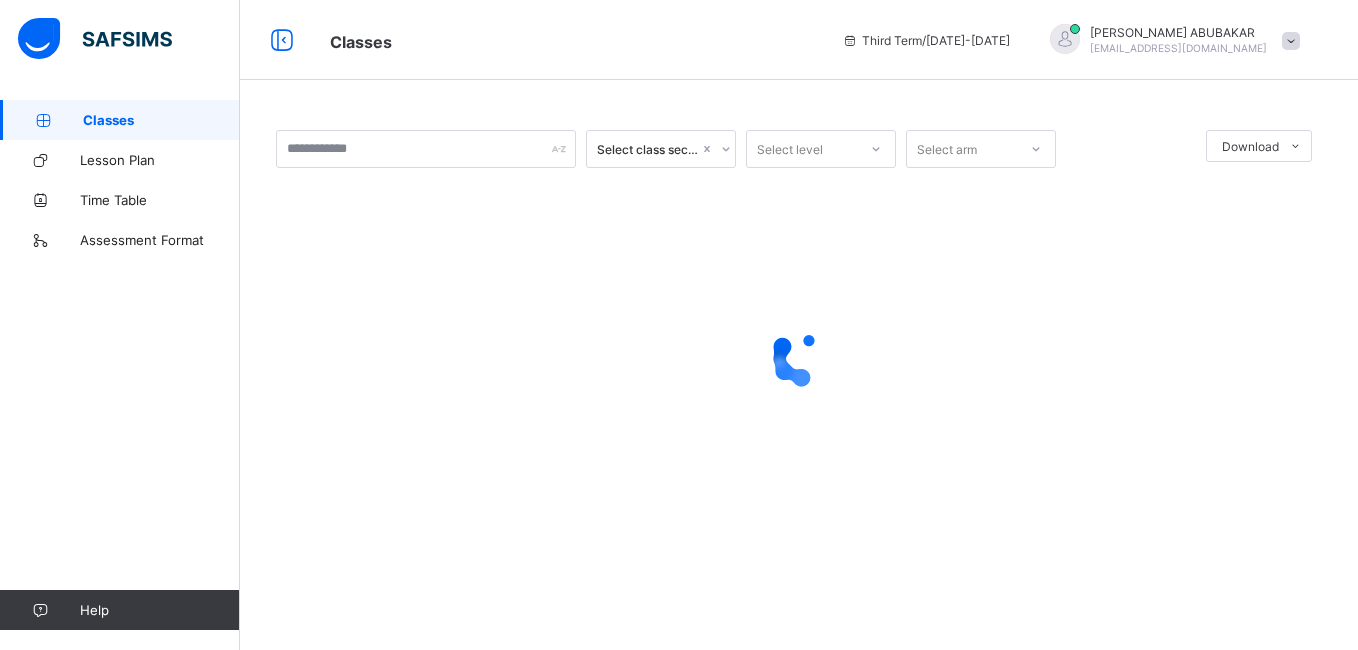 scroll, scrollTop: 0, scrollLeft: 0, axis: both 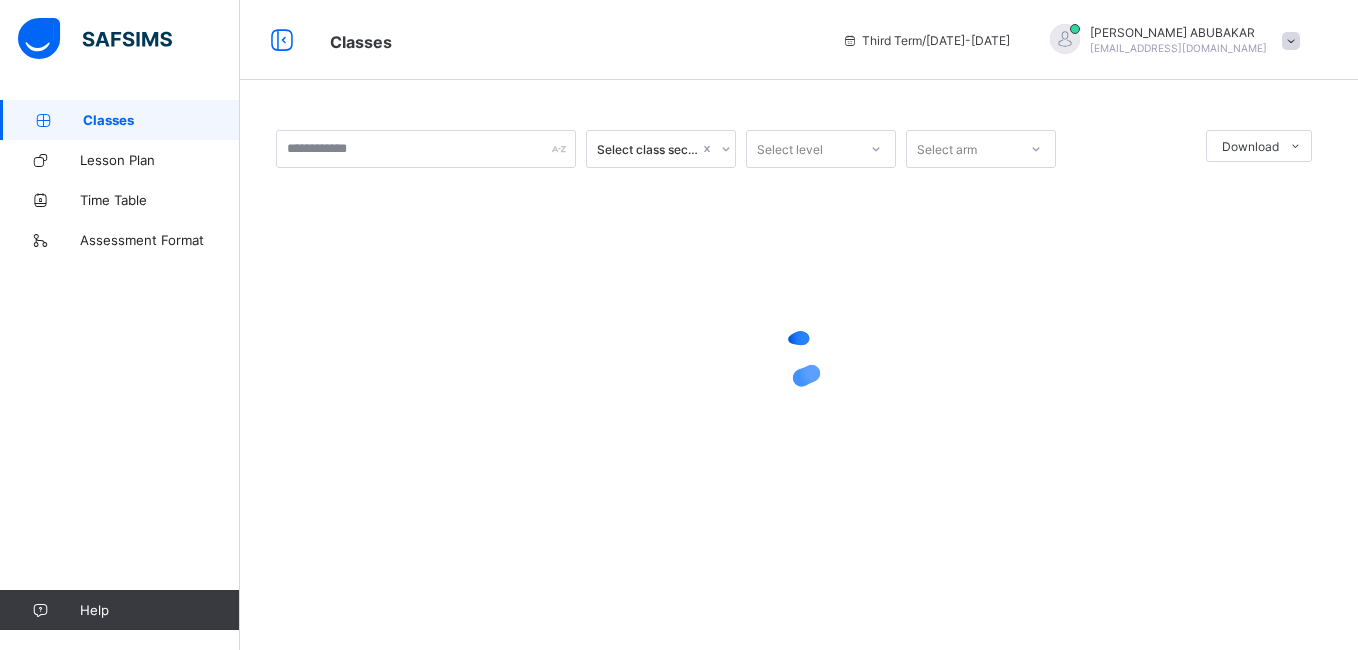 click on "Classes" at bounding box center (161, 120) 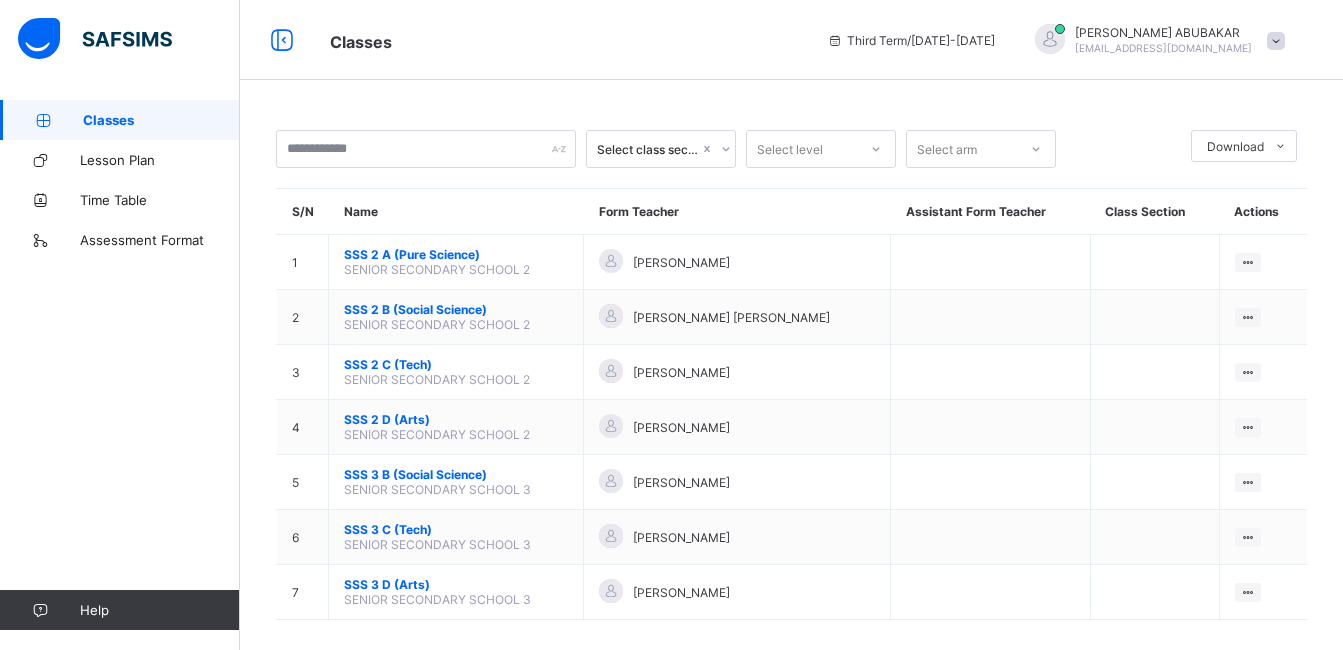 scroll, scrollTop: 0, scrollLeft: 0, axis: both 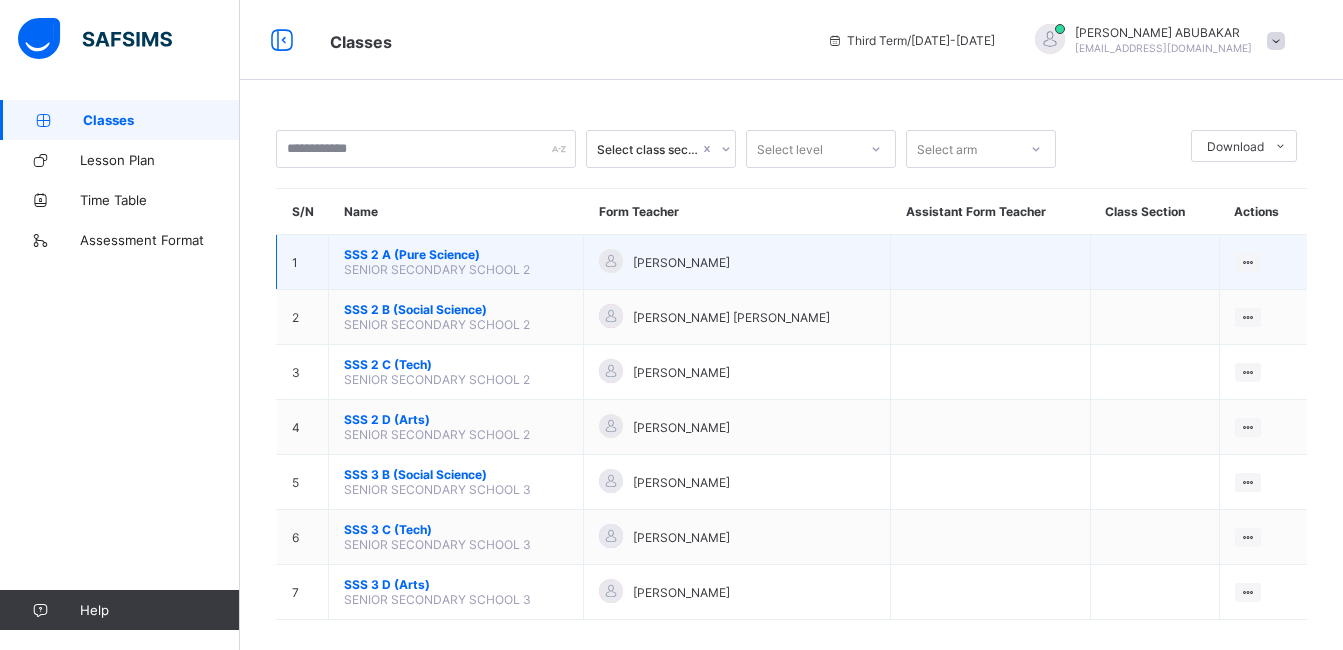 click on "SSS 2   A (Pure Science)" at bounding box center [456, 254] 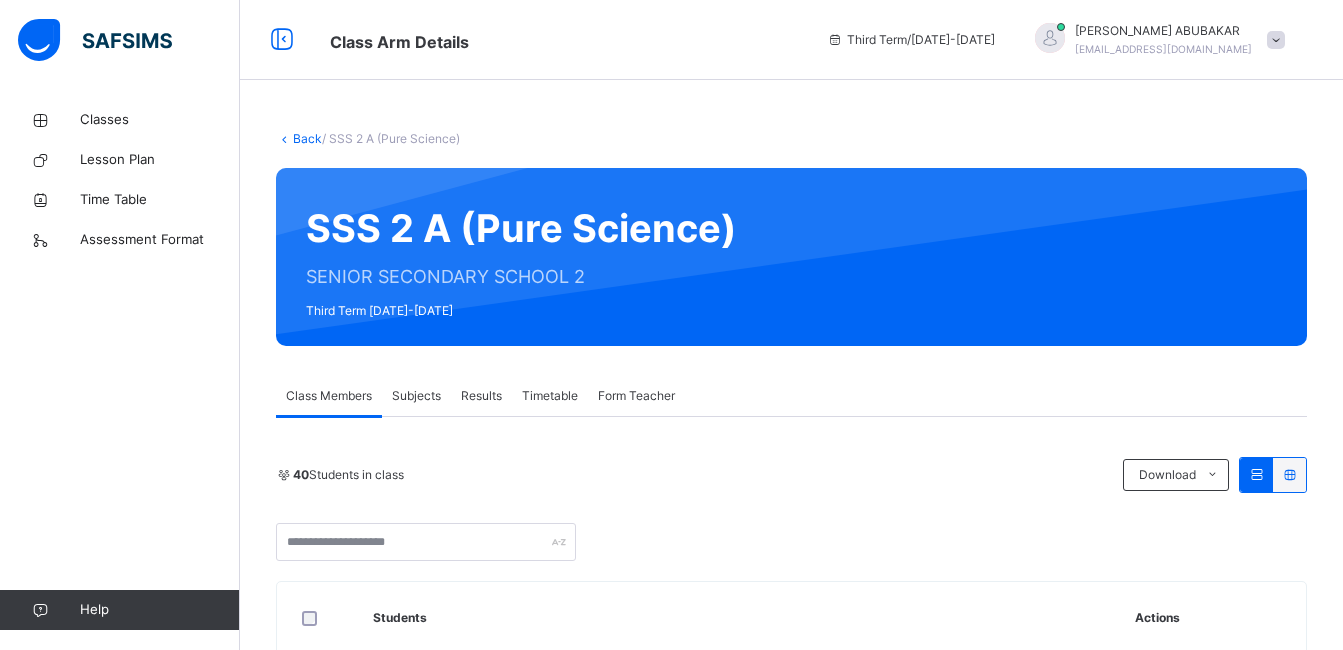 click on "Subjects" at bounding box center [416, 396] 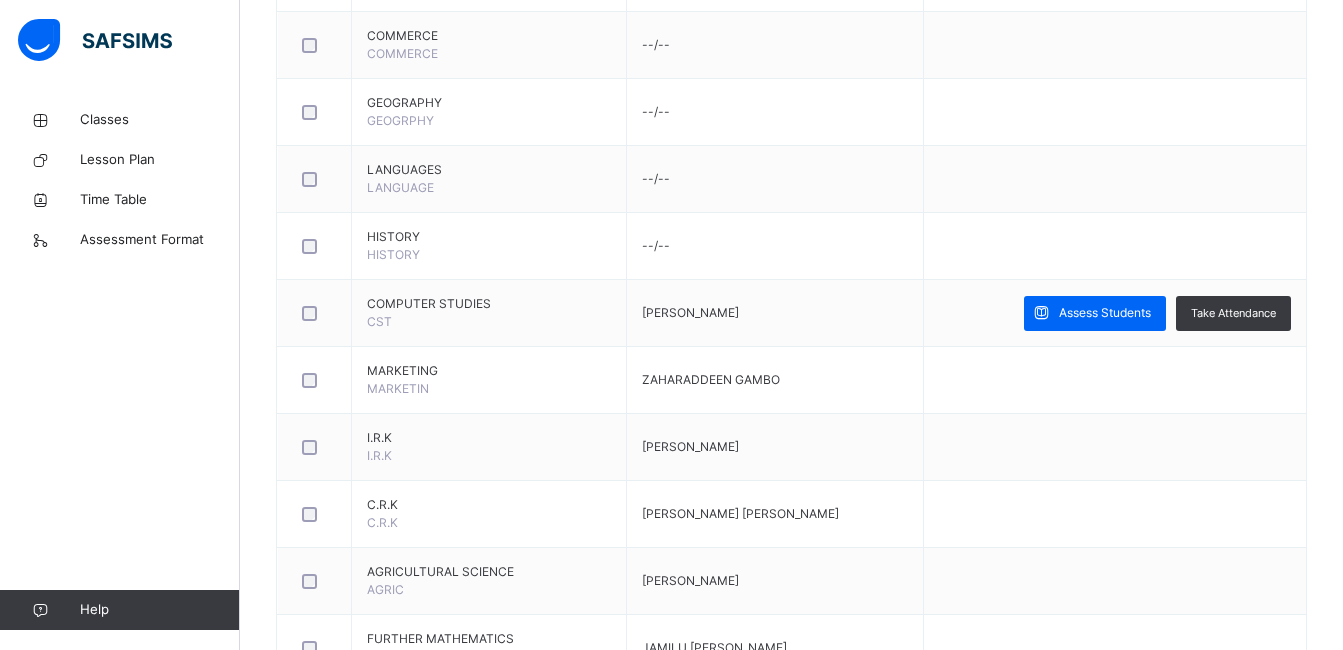 scroll, scrollTop: 1203, scrollLeft: 0, axis: vertical 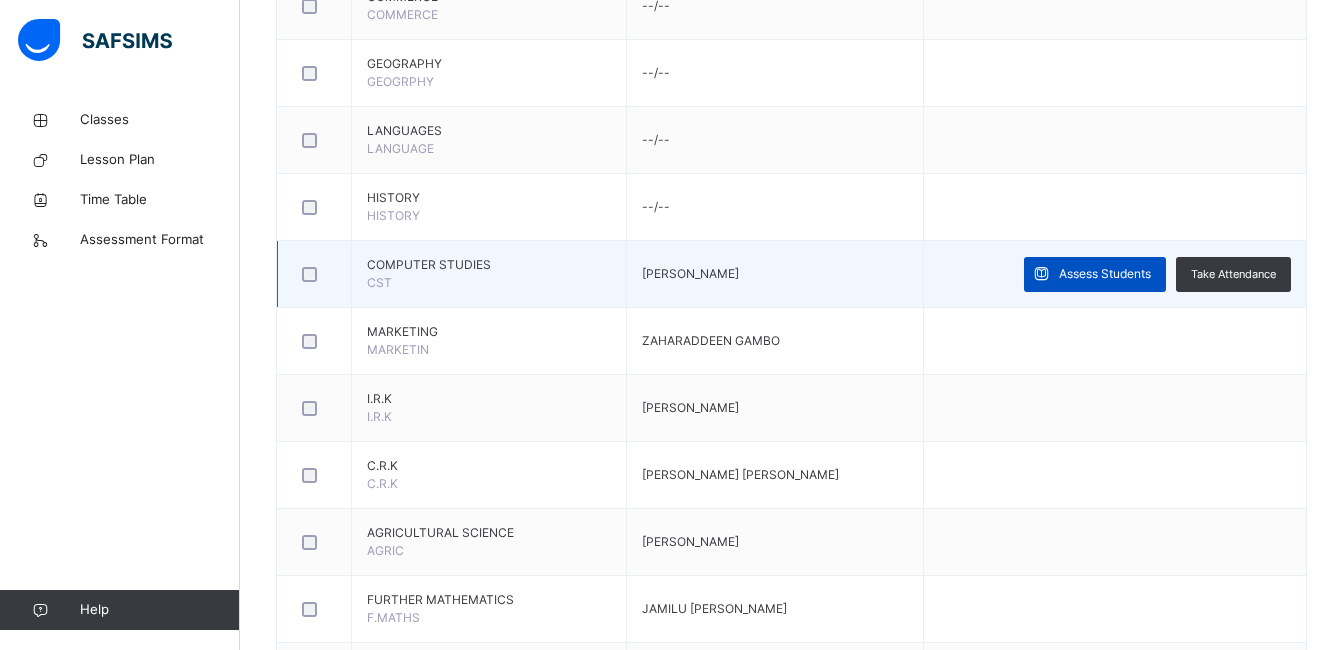click on "Assess Students" at bounding box center (1095, 274) 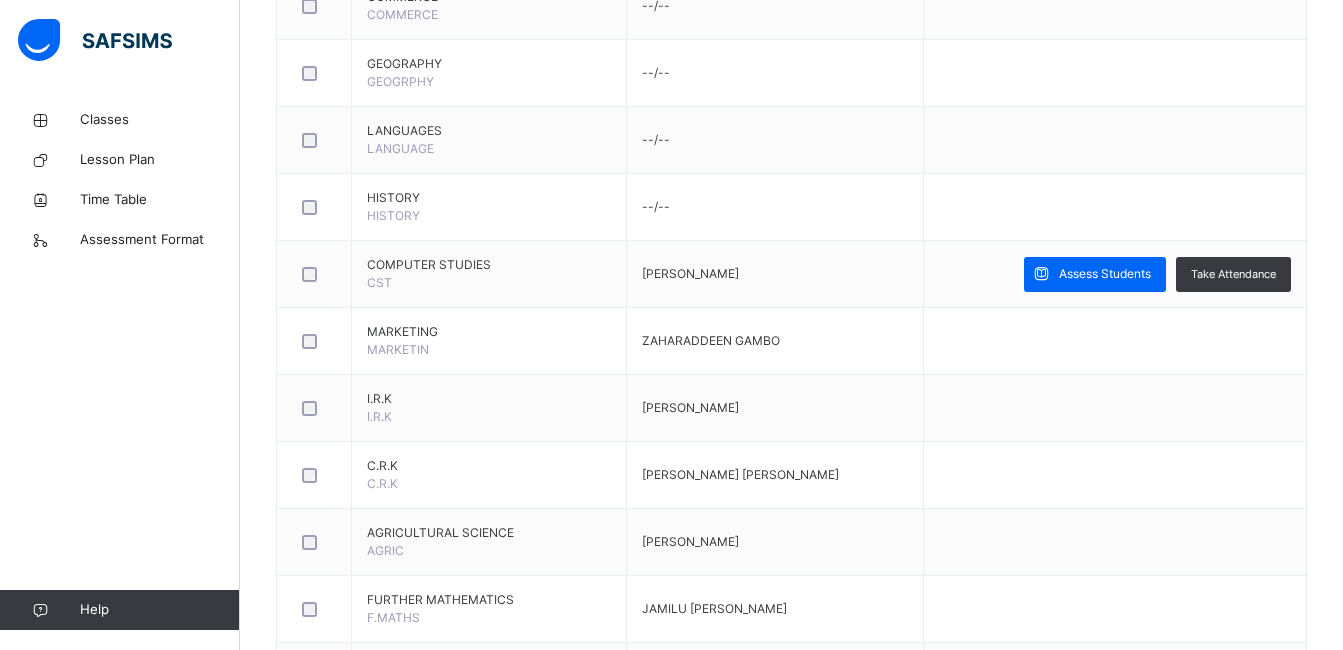 click on "*" at bounding box center [1247, 1802] 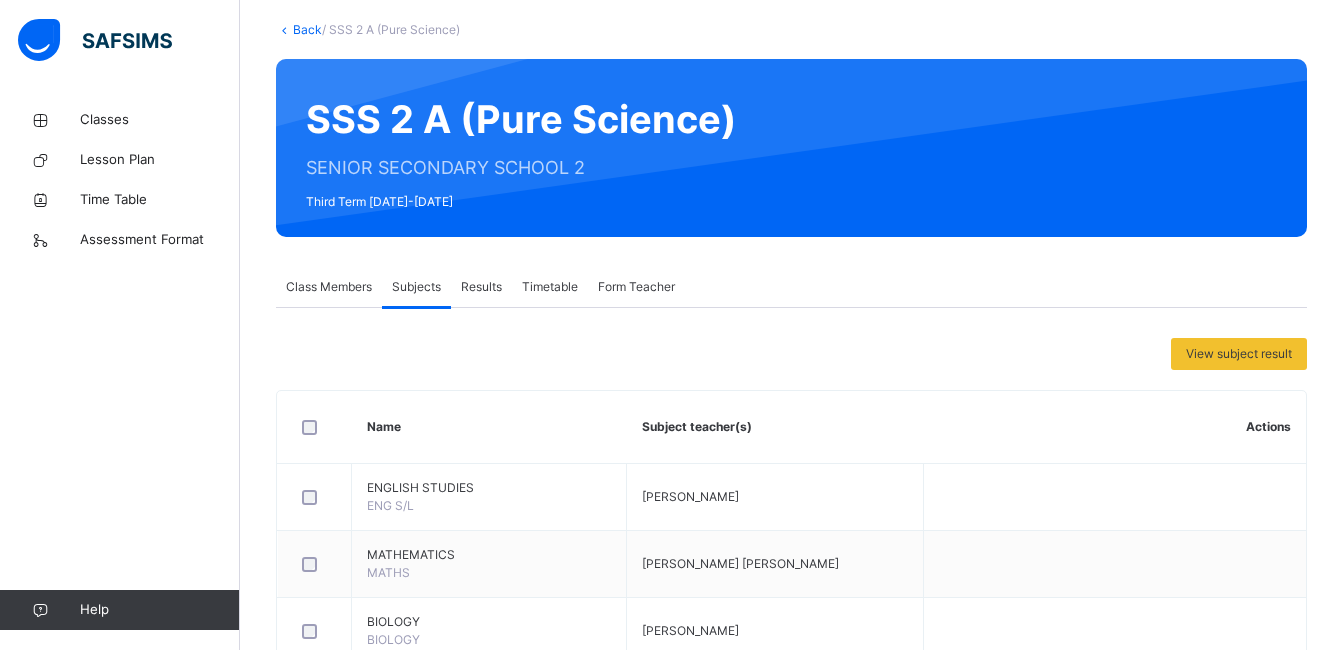 scroll, scrollTop: 0, scrollLeft: 0, axis: both 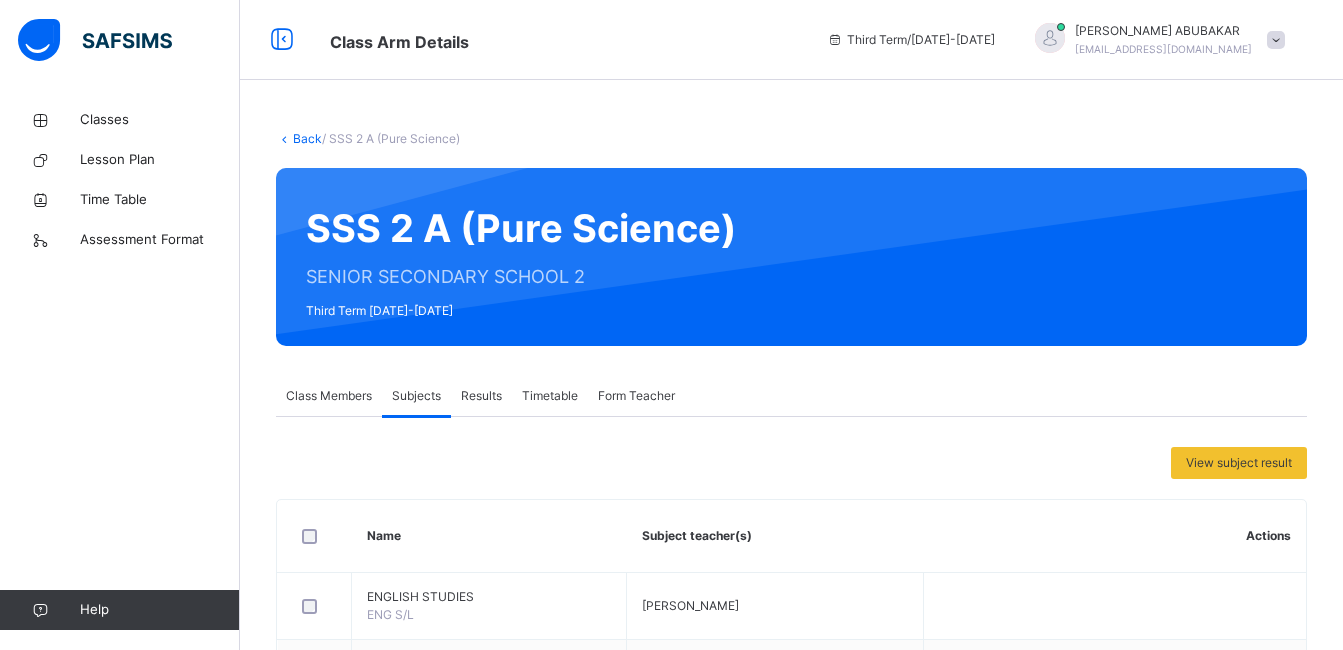 click on "Back" at bounding box center [307, 138] 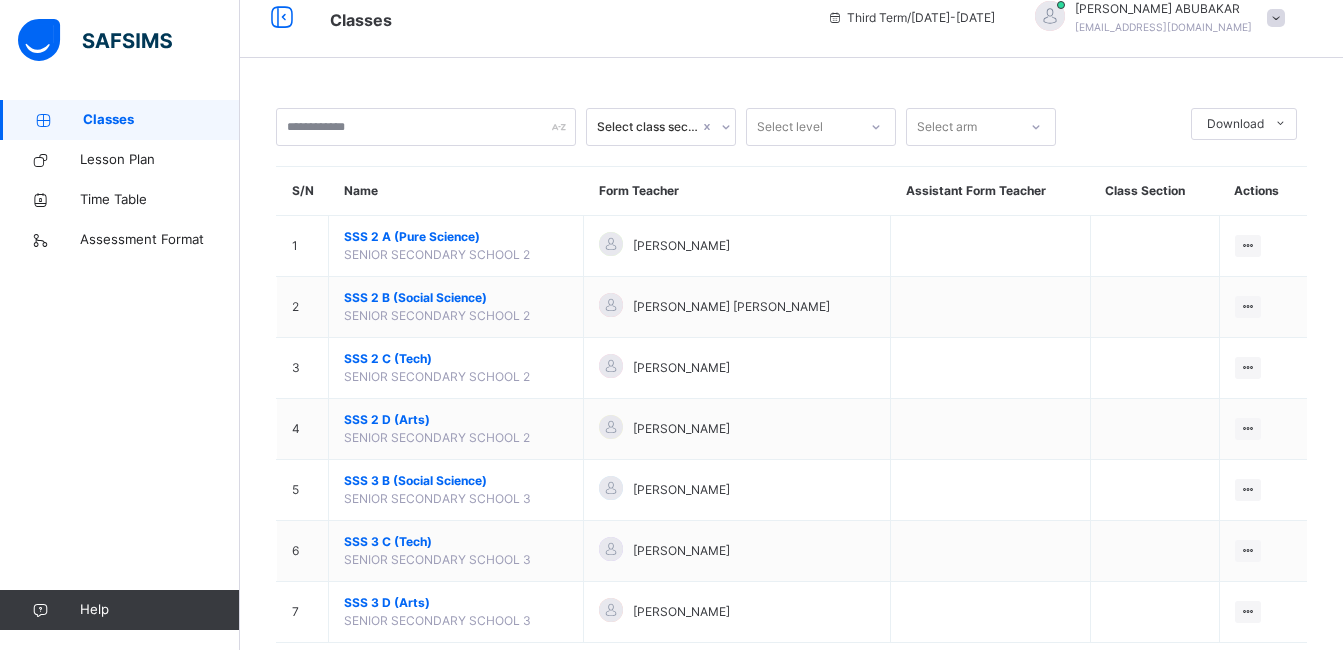scroll, scrollTop: 65, scrollLeft: 0, axis: vertical 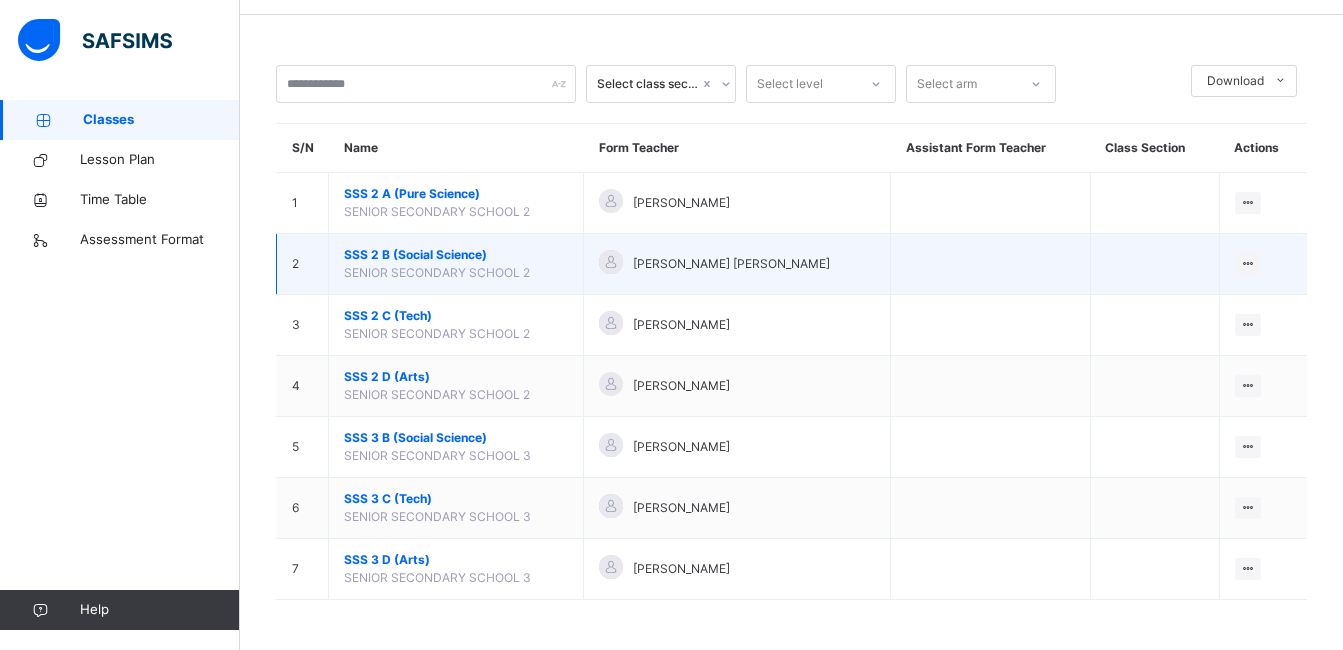 click on "SSS 2   B (Social Science)" at bounding box center (456, 255) 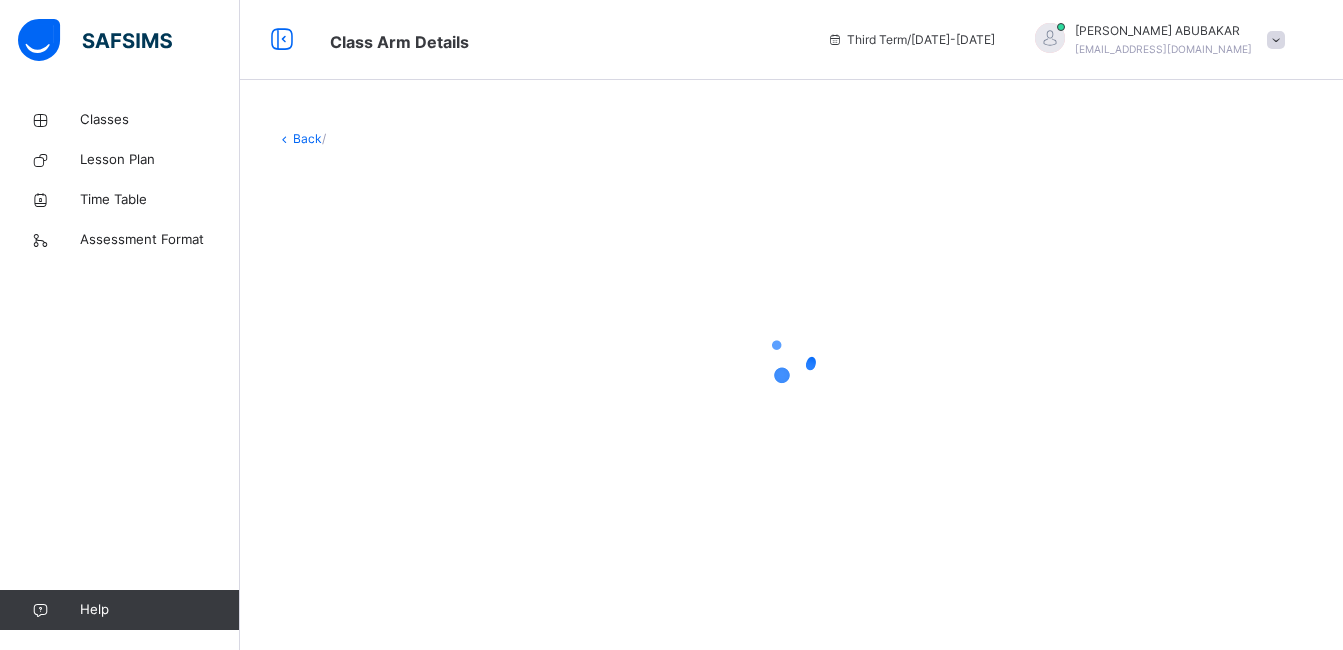scroll, scrollTop: 0, scrollLeft: 0, axis: both 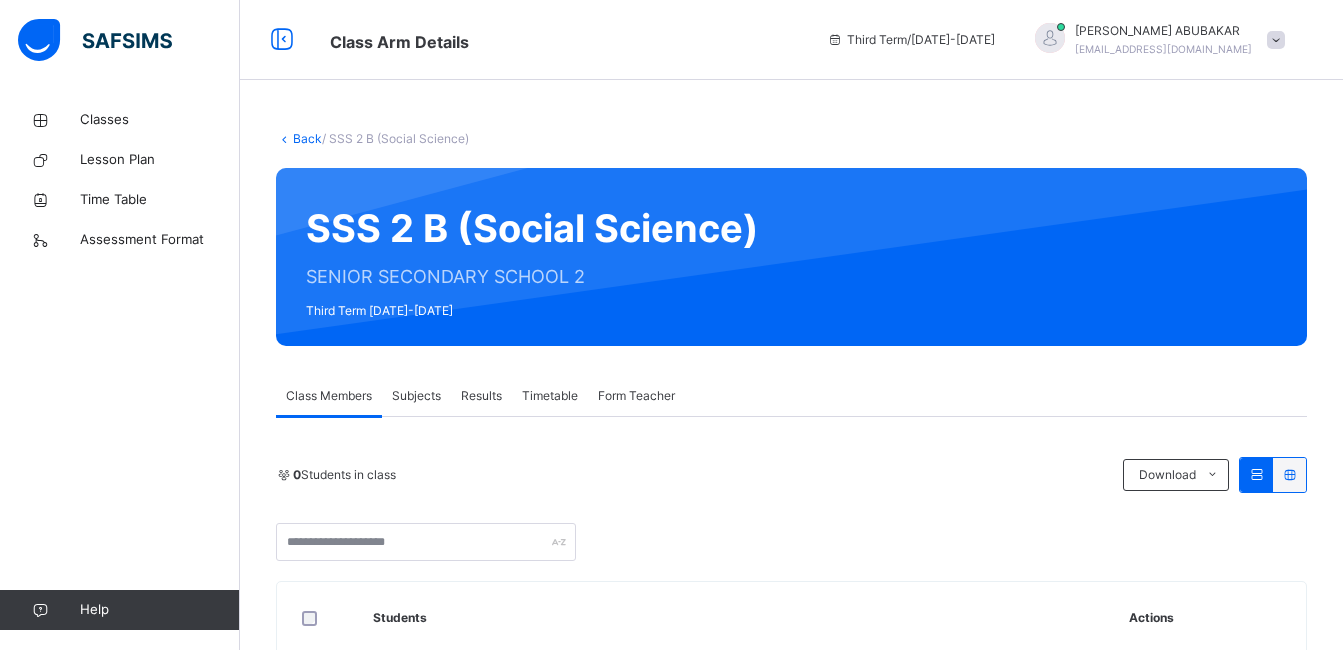 click on "Subjects" at bounding box center [416, 396] 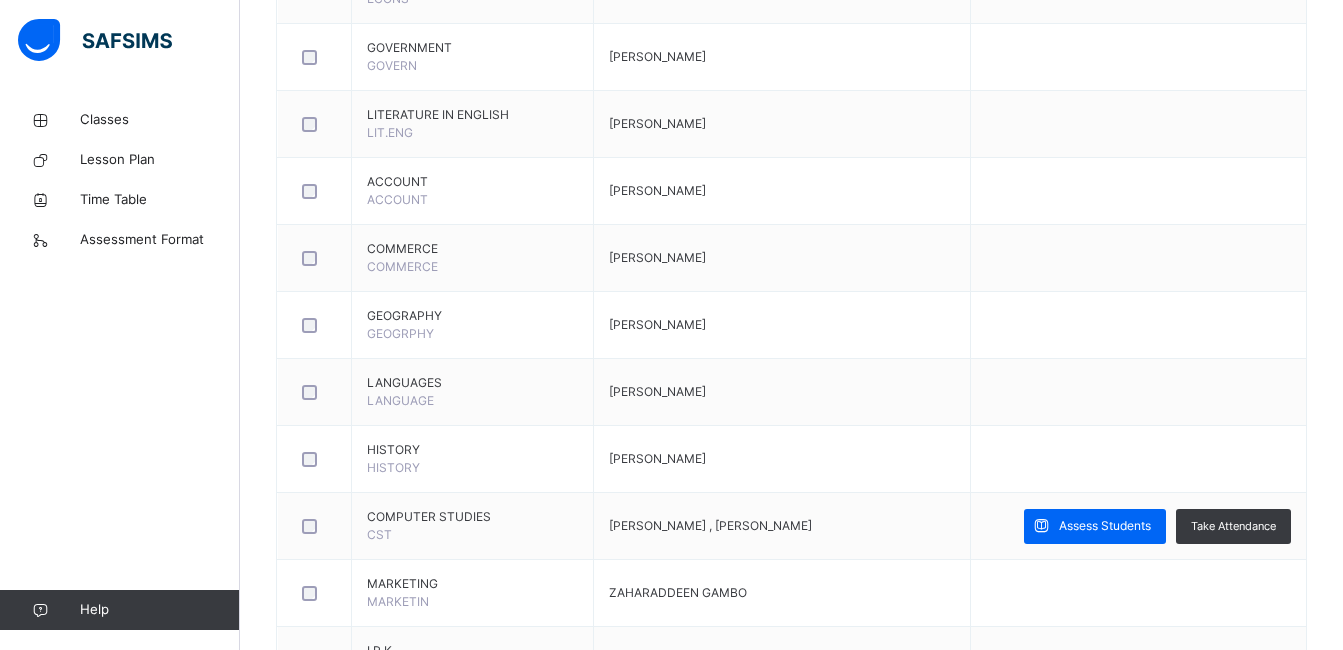 scroll, scrollTop: 957, scrollLeft: 0, axis: vertical 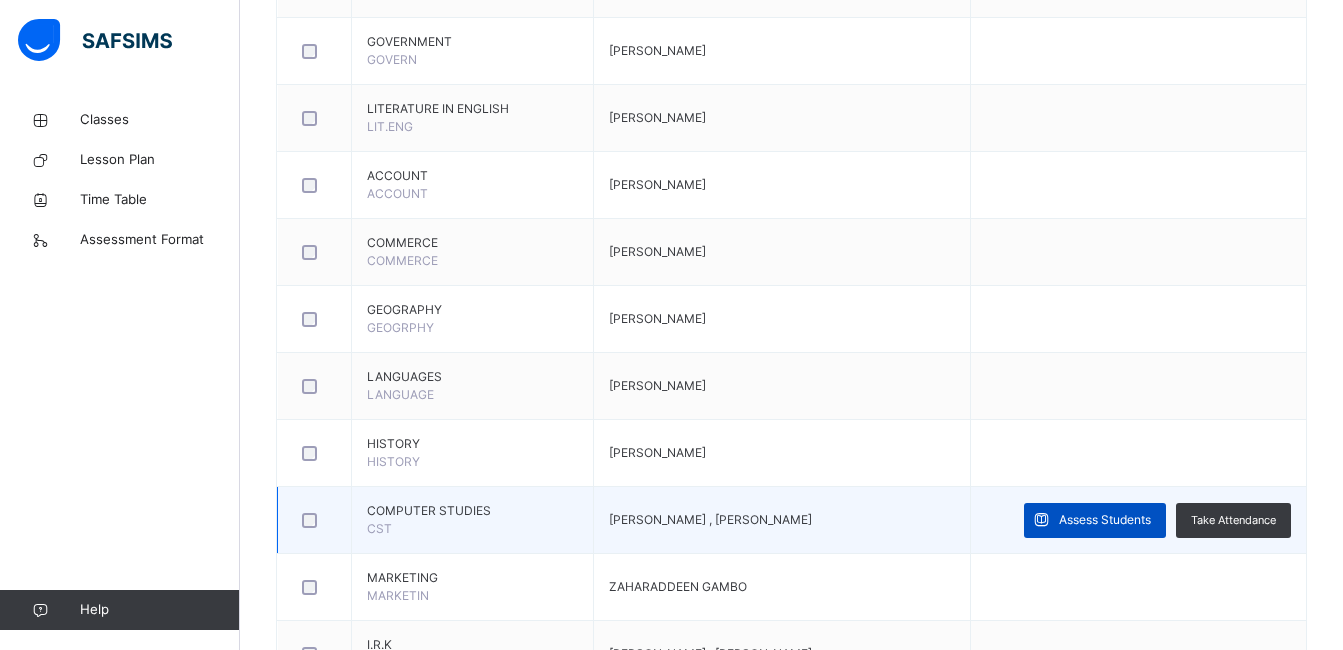 click on "Assess Students" at bounding box center (1095, 520) 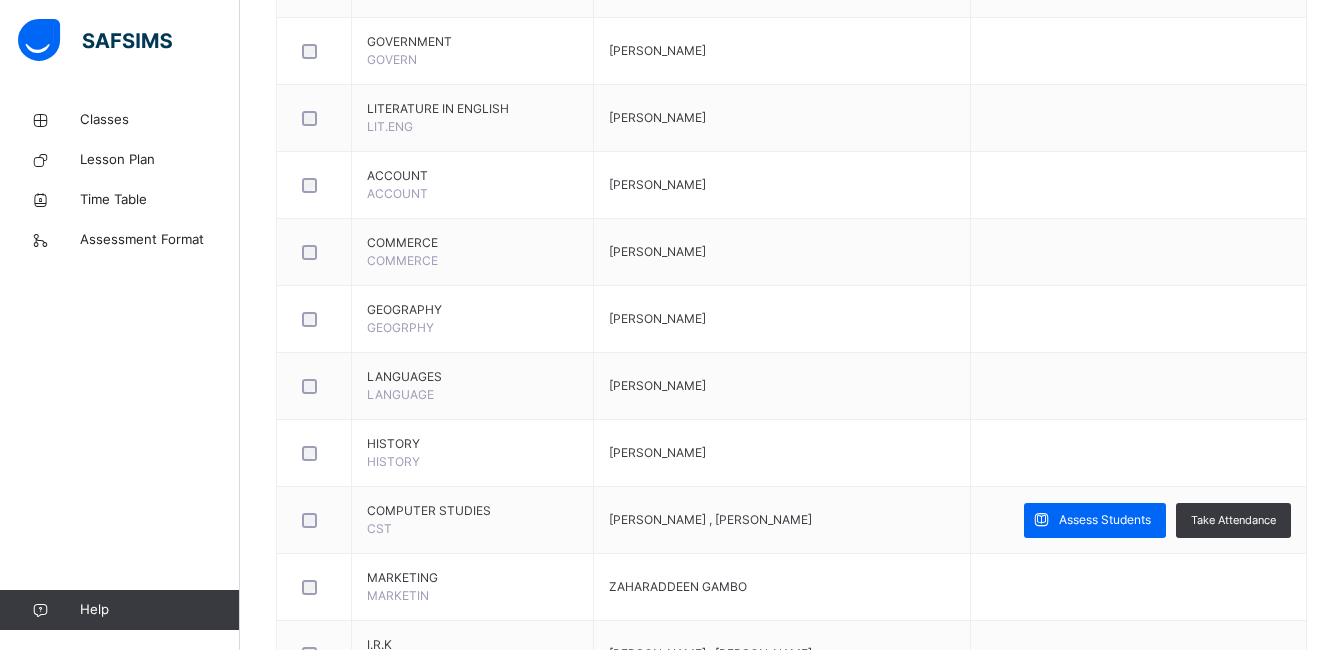 click on "Save Entries" at bounding box center [1528, 1555] 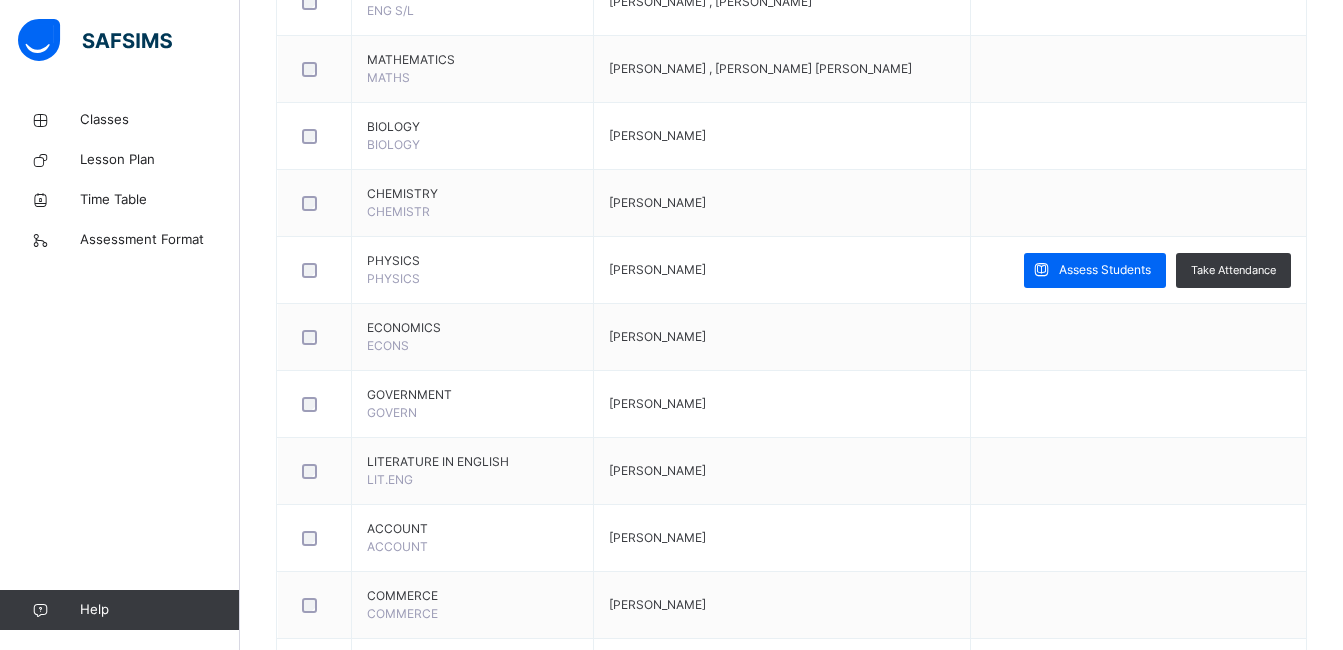 scroll, scrollTop: 0, scrollLeft: 0, axis: both 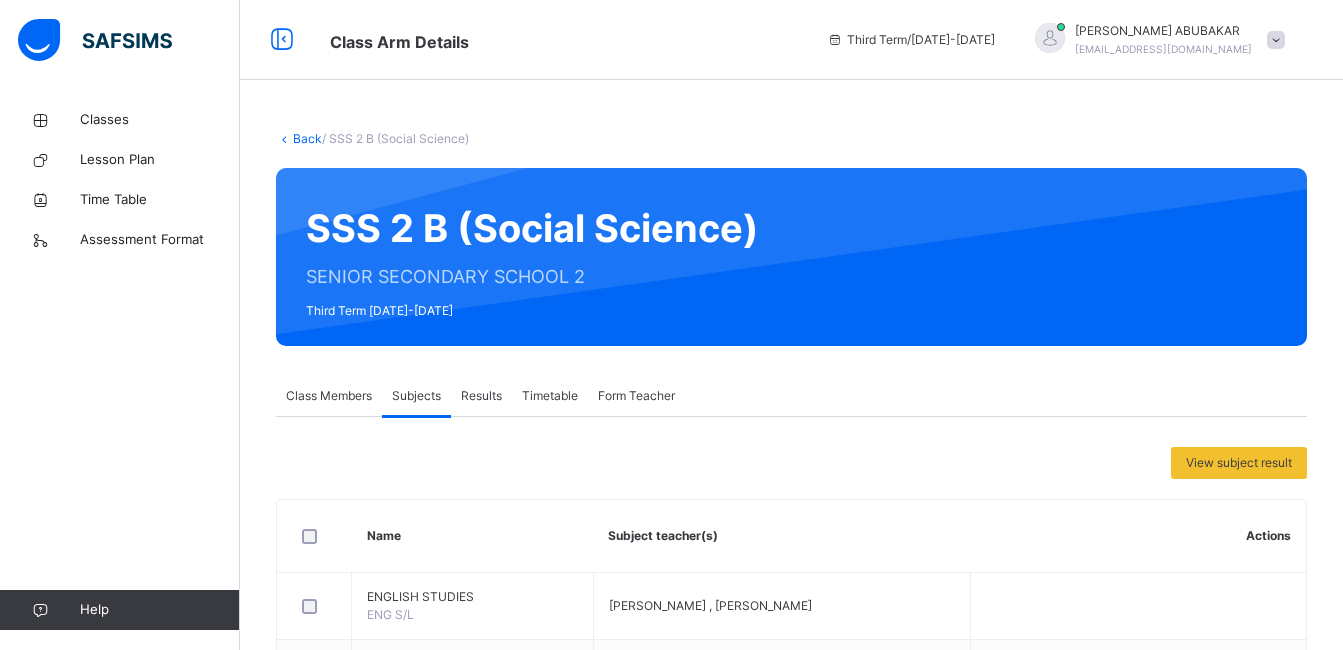 click on "Back" at bounding box center (307, 138) 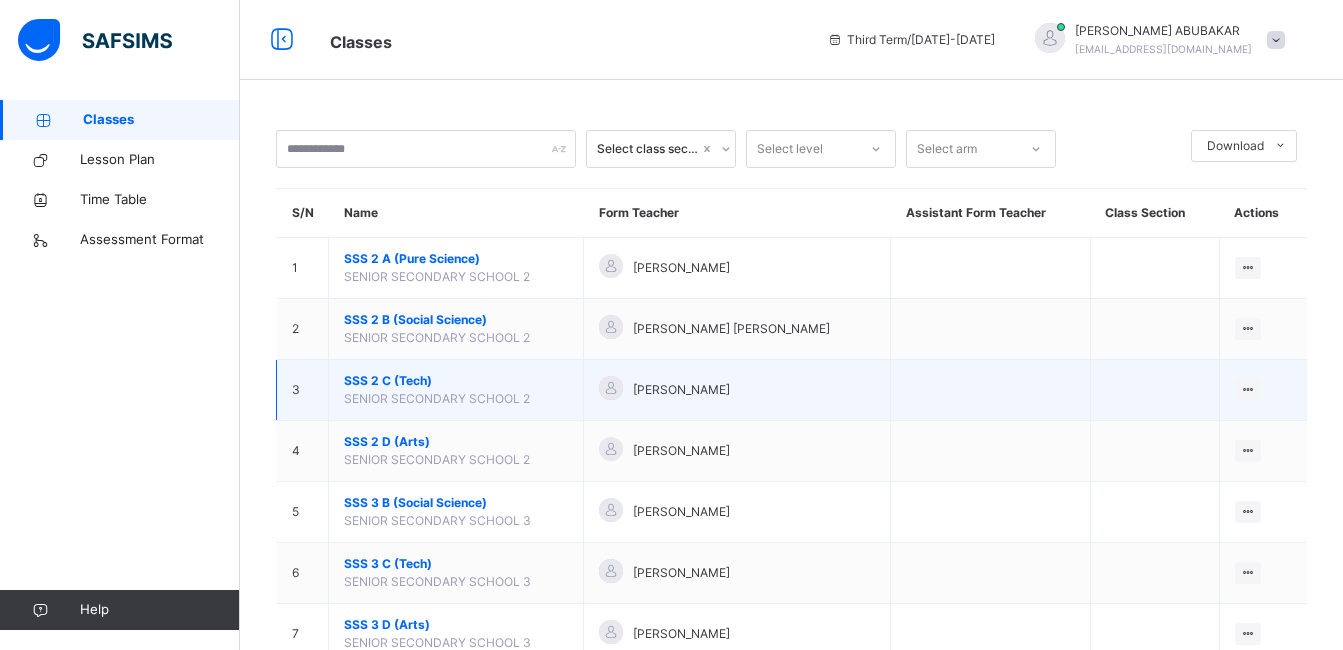 click on "SSS 2   C (Tech)" at bounding box center [456, 381] 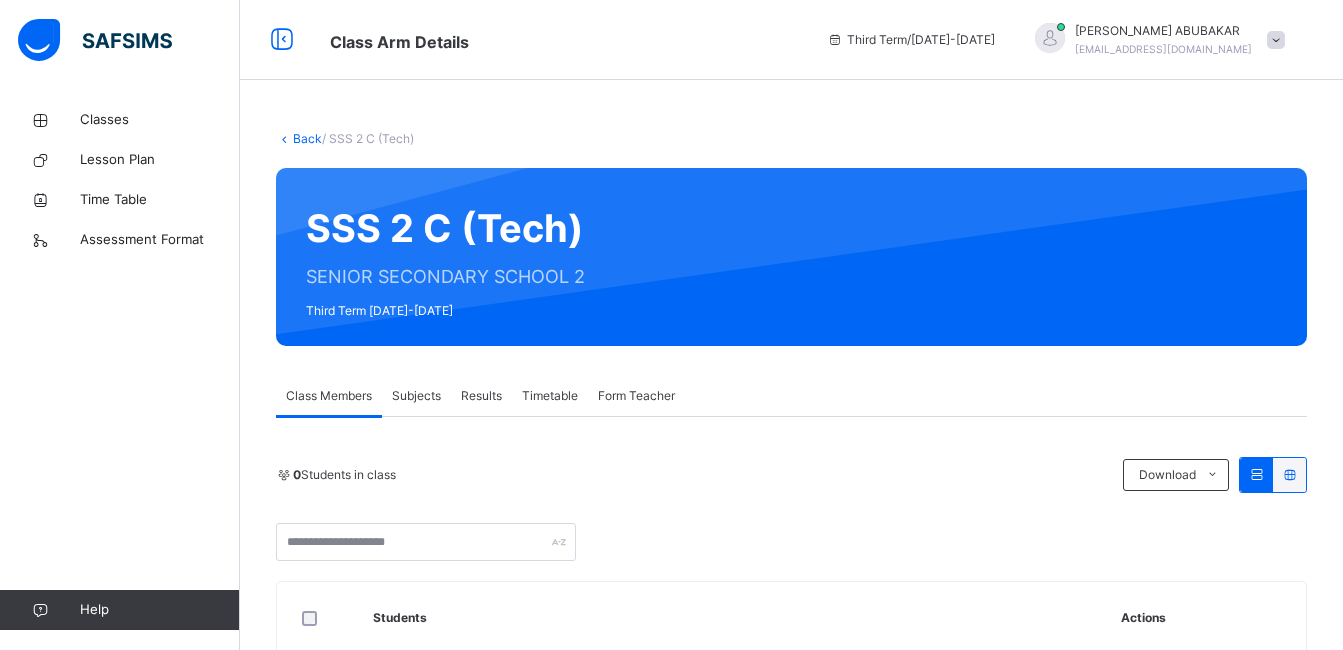 click on "Subjects" at bounding box center (416, 396) 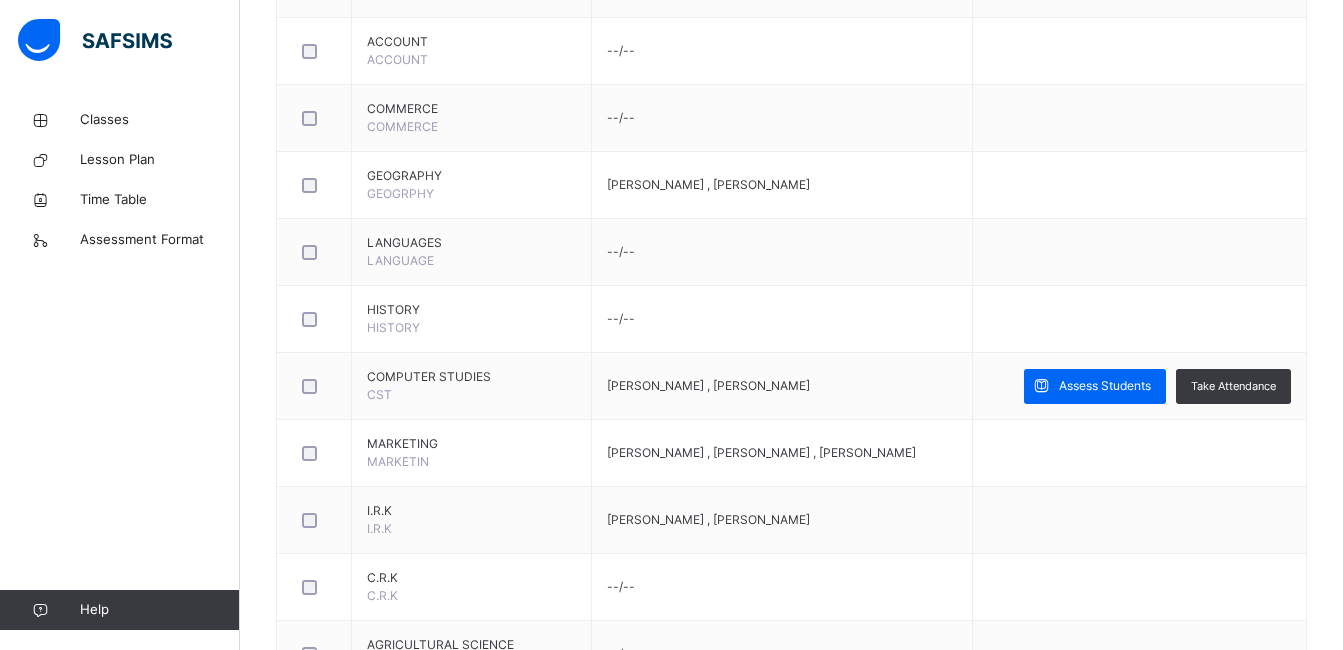 scroll, scrollTop: 1107, scrollLeft: 0, axis: vertical 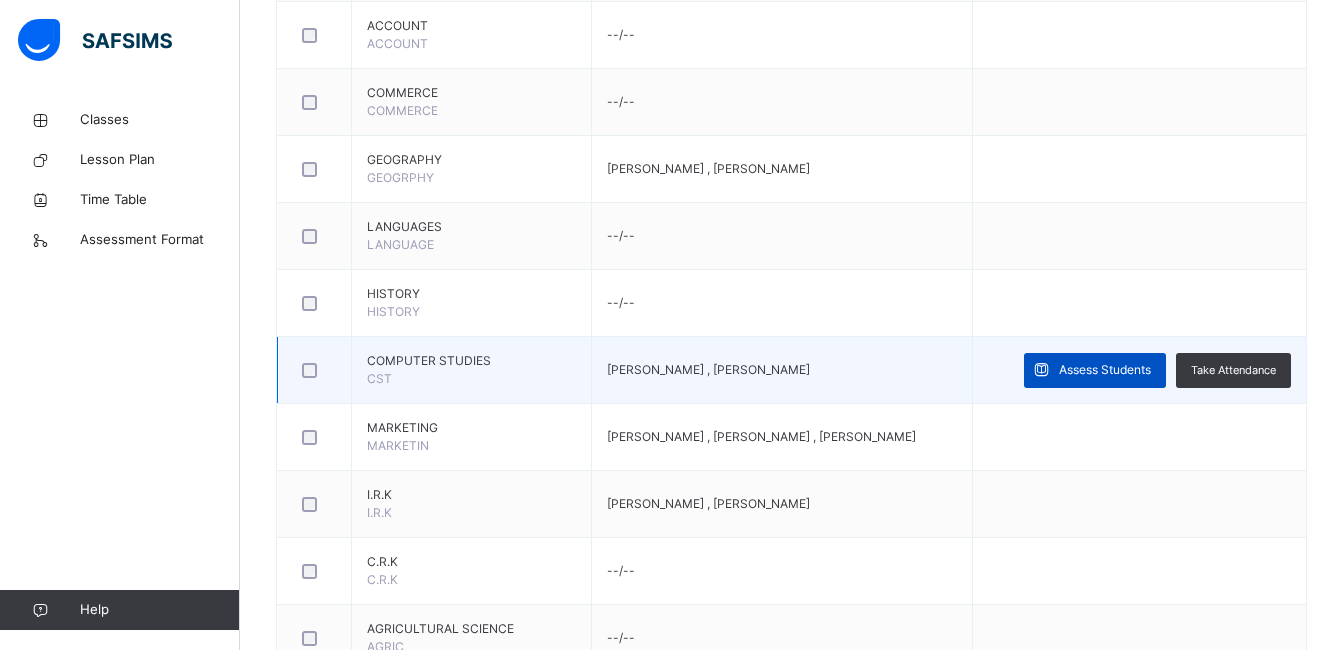click on "Assess Students" at bounding box center (1105, 370) 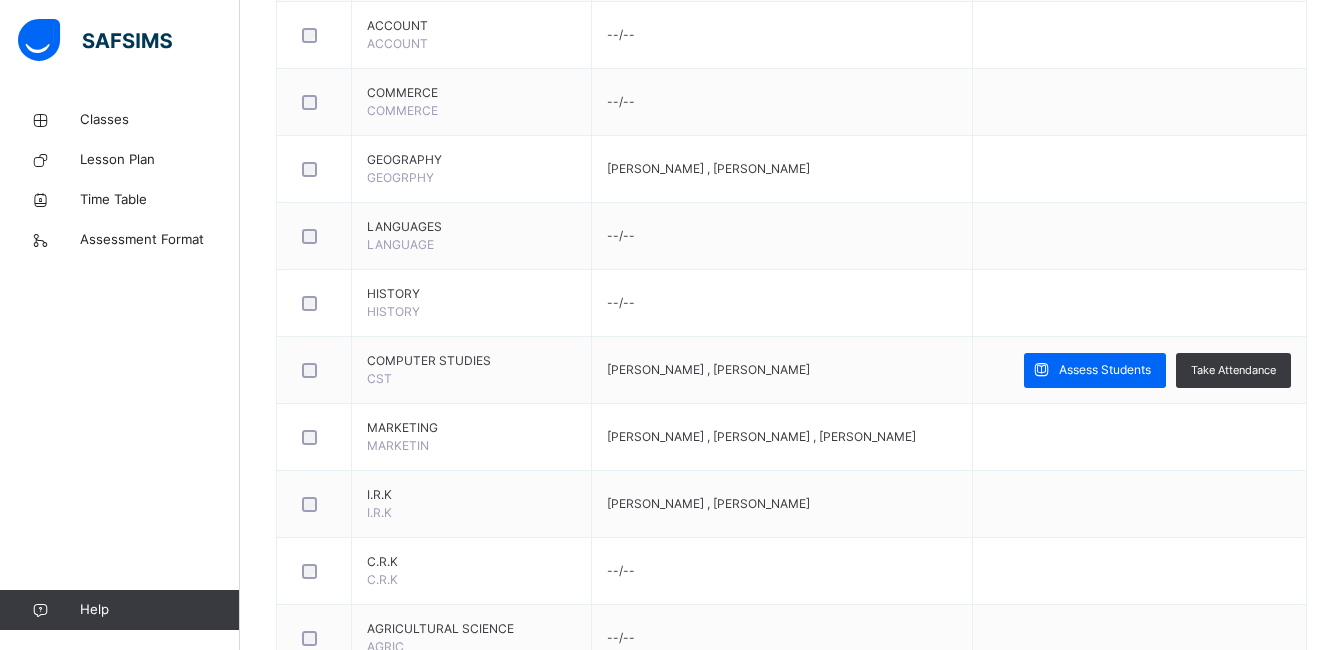 click on "RECORD BOOK ×" at bounding box center [947, 1194] 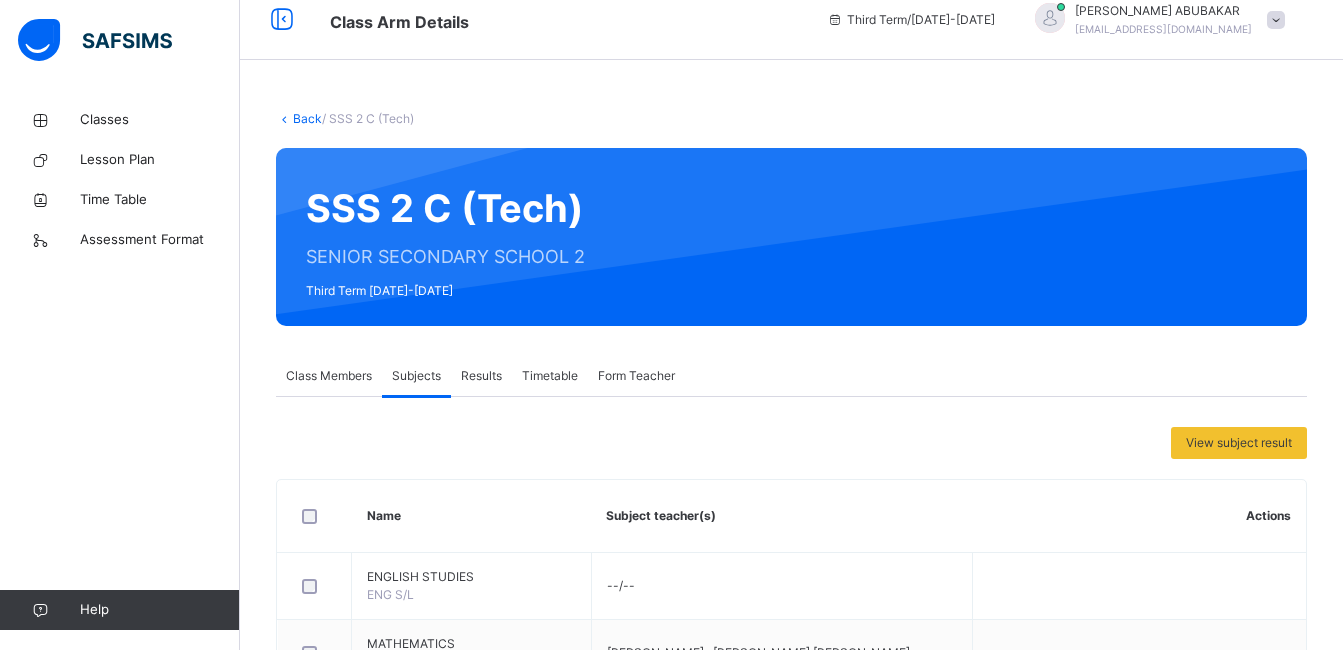 scroll, scrollTop: 0, scrollLeft: 0, axis: both 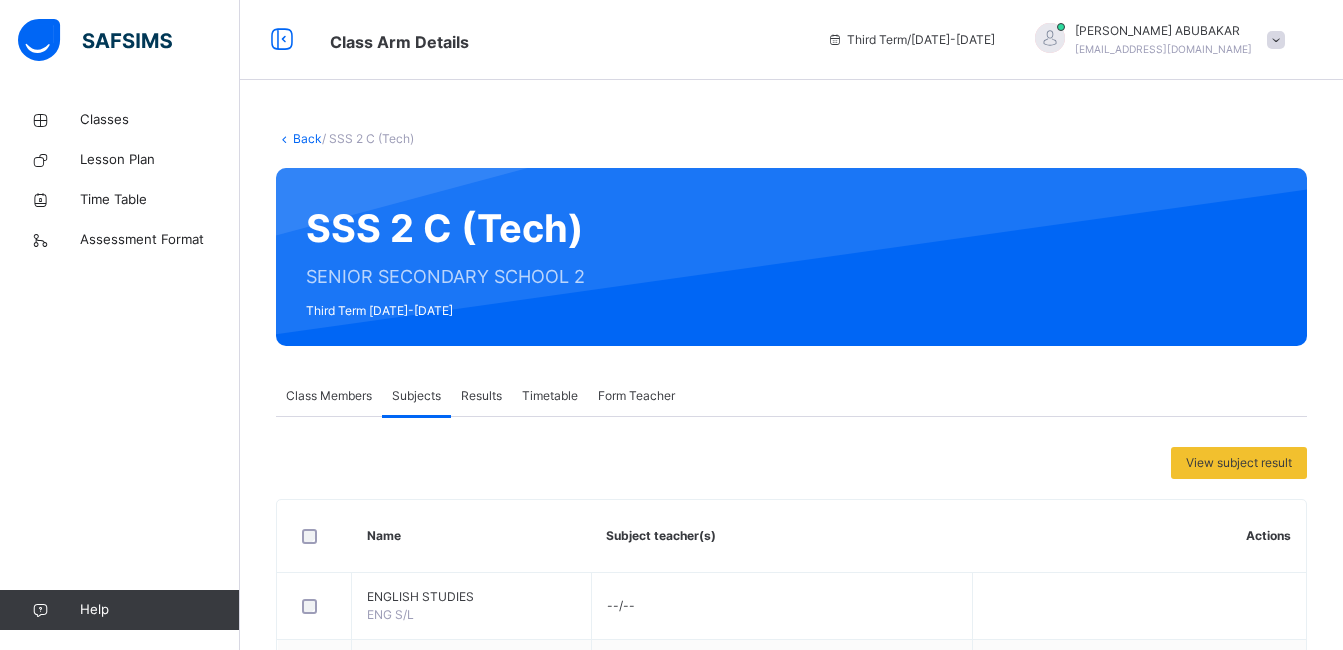 click on "Back  / SSS 2 C (Tech) SSS 2 C (Tech) SENIOR SECONDARY SCHOOL 2 Third Term 2024-2025 Class Members Subjects Results Timetable Form Teacher Subjects More Options   39  Students in class Download Pdf Report Excel Report GOBARAU ACADEMY, KATSINA Date: 16th Jul 2025, 12:23:17 pm Class Members Class:  SSS 2 C (Tech) Total no. of Students:  39 Term:  Third Term Session:  2024-2025 S/NO Admission No. Last Name First Name Other Name 1 S23136 IBRAHIM ABDULLAHI MAUDE 2 S23101 MANSUR ABDURRAHMAN MUHAMMED 3 S23074 ABUBAKAR ABDURRAHMAN USMAN 4 S23037 SANI ADNAN UMAYYAH 5 S23/048 DALHAT AHMAD 6 S23061 LAWAL ALIYU ALIYU 7 S23039 SABIU ALIYU LIADI 8 S23076 BISHIR AMINA MUKHTAR 9 S23060 HASHIM AMMAR ABBAS 10 S23/107 YAKUB BILKISU SULAIMAN 11 S23128 RILWAN BILKISU UMAR 12 S23079 ABDULRASHID HAFSAT ABBA ALI 13 S24/'006 MUSA HALIMATU SADA 14 S23019 AMINU IBRAHIM BELLO 15 S24/'007 BELLO IBRAHIM KAGARA 16 S23023 ARMAYA'U IBRAHIM SAMAILA 17 S23144 IBRAHIM IMRAN 18 S23/051 ABDULKARIM ISMAIL UMAR 19 S24/'066 DIVINE ISRAEL 20 S23100" at bounding box center [791, 1199] 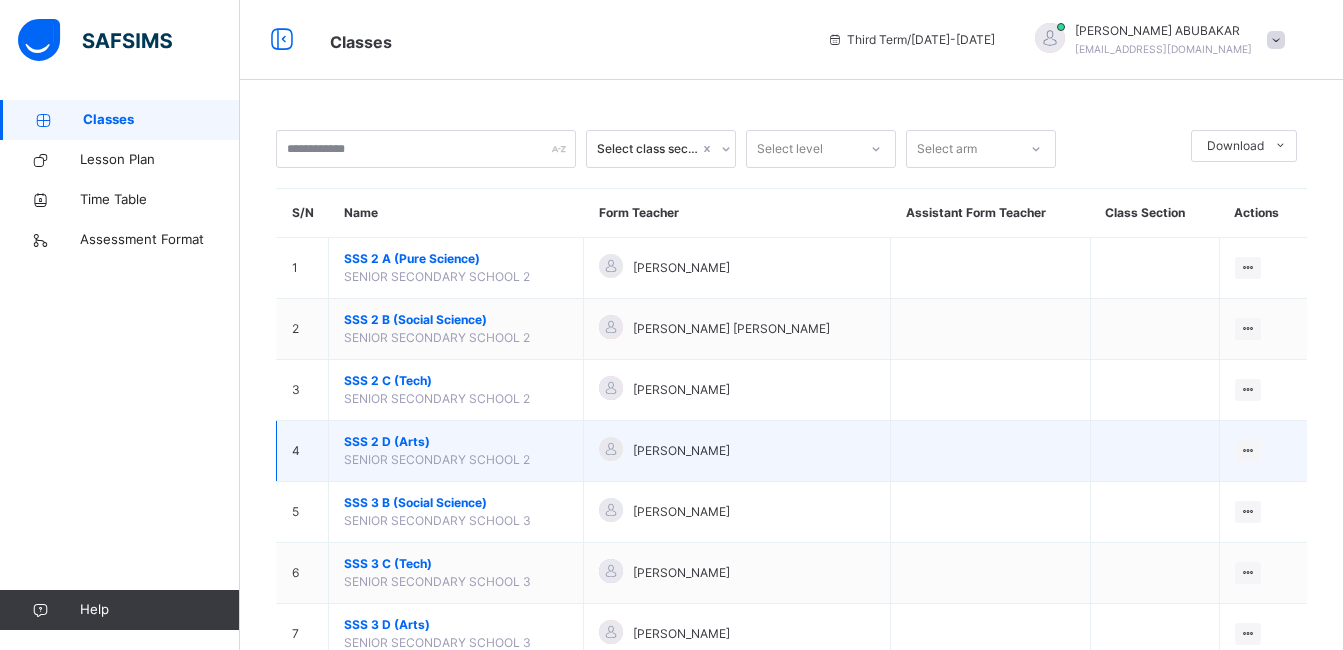 click on "SSS 2   D (Arts)" at bounding box center [456, 442] 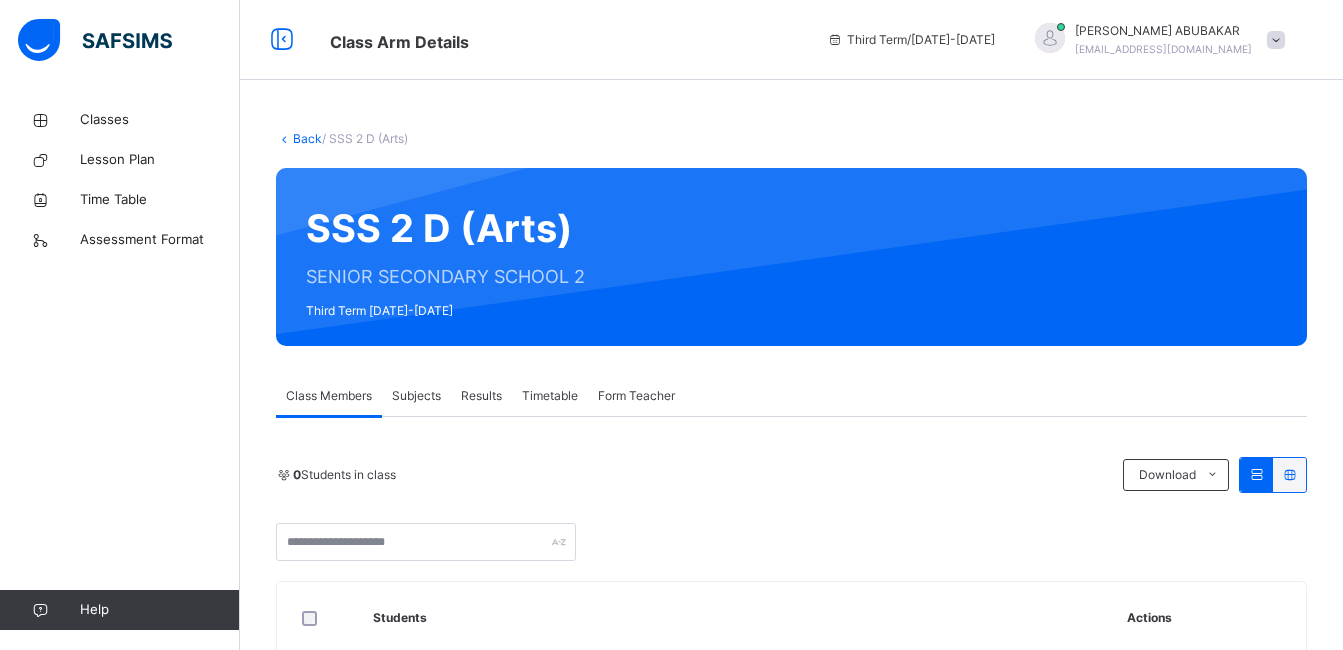 click on "0  Students in class Download Pdf Report Excel Report GOBARAU ACADEMY, KATSINA Date: 16th Jul 2025, 12:26:32 pm Class Members Class:  SSS 2 D (Arts) Total no. of Students:  0 Term:  Third Term Session:  2024-2025 S/NO Admission No. Last Name First Name Other Name 1 S23120 KABIR ABDALLAH 2 S23086 YUSUF ABDULLAHI HAMZA 3 S23025 ABUBAKAR ABDURRAHMAN ALI 4 S23/178 ISAH ABDURRAHMAN MAIKUDI 5 S23149 AMINU ABUBAKAR BAZARIYE 6 S23138 AMINU ABUBAKAR LAWAL 7 S23/176 NASIRU AISHA 8 S23034 HALLIRU AISHA DALHAT 9 S23153 SANI AL-AMIN YA'U 10 S23152 SAMAILA AL-MUSTAPHA SABI'U 11 S23001 KABIR ALIYU YUSUF 12 S23158 KABIR AMINA YUSUF 13 S23147 ABUBAKAR ASMA'U KAITA 14 S23098 MANSUR BILKISU MUHAMMAD 15 S23148 AMINU FARIDA BUSH 16 S23022 SURAJO FARIDA UMAR 17 S23146 ABDULHAMID FATIMA RUMA 18 S23157 HAMZA KABIR MAIYAWO 19 S23/179 RABI'U KHADIJA 20 S23110 SULEIMAN KHADIJA SAULAWA 21 S23/180 IBRAHIM KHADIJA SHEHU 22 S23/177 HUSSAINI KHALID IBRAHIM 23 S23156 ABDULRAZAK KHALIL IBRAHIM  24 S24/'040 ABDULLAHI MARYAM 25 S23151 ABDULLAHI" at bounding box center (791, 1671) 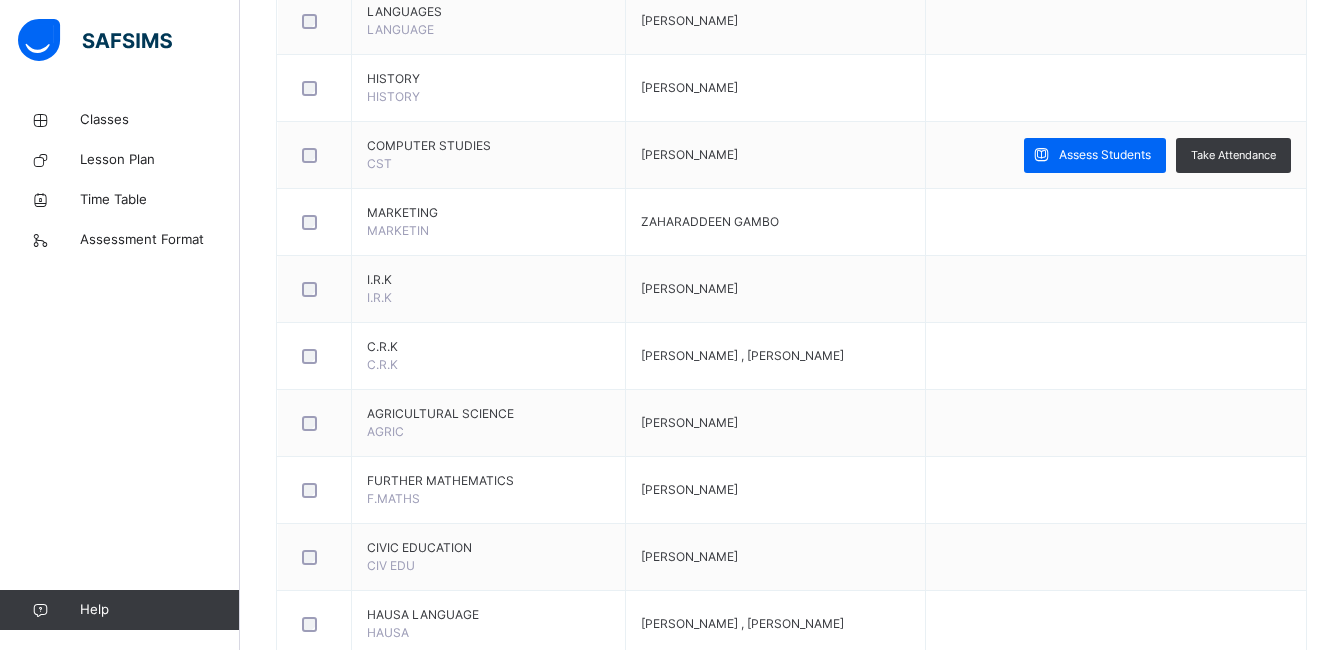 scroll, scrollTop: 1347, scrollLeft: 0, axis: vertical 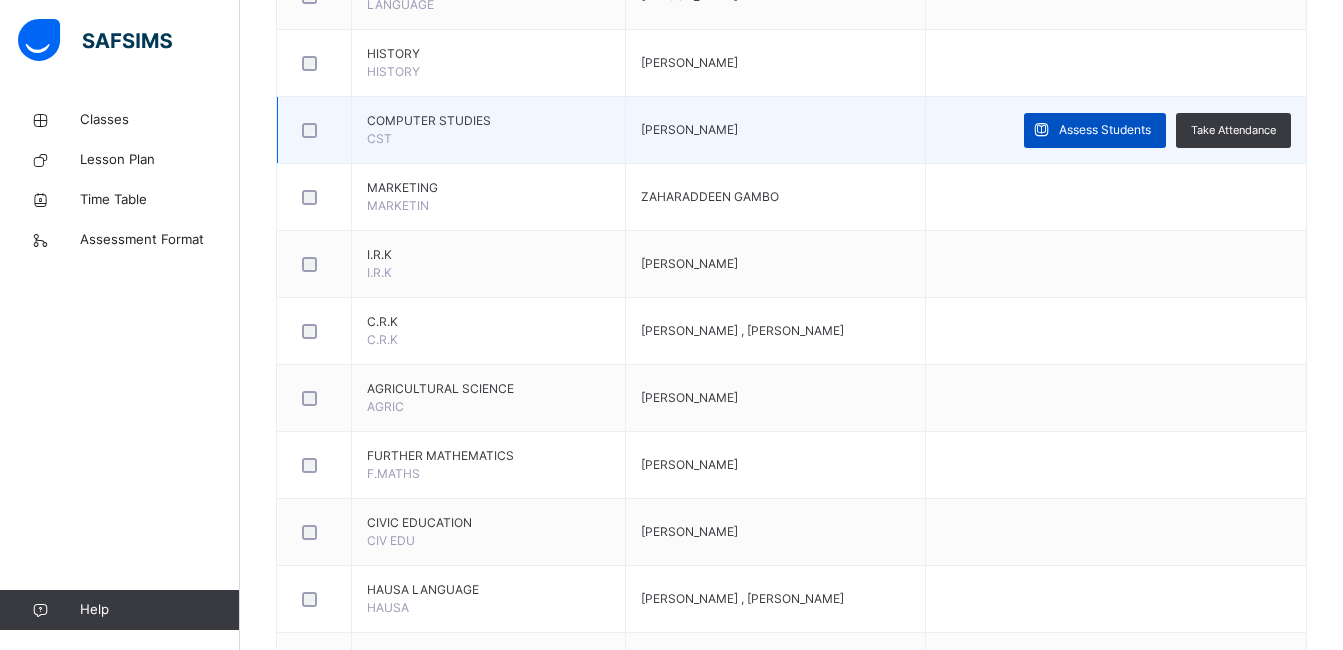 click on "Assess Students" at bounding box center [1095, 130] 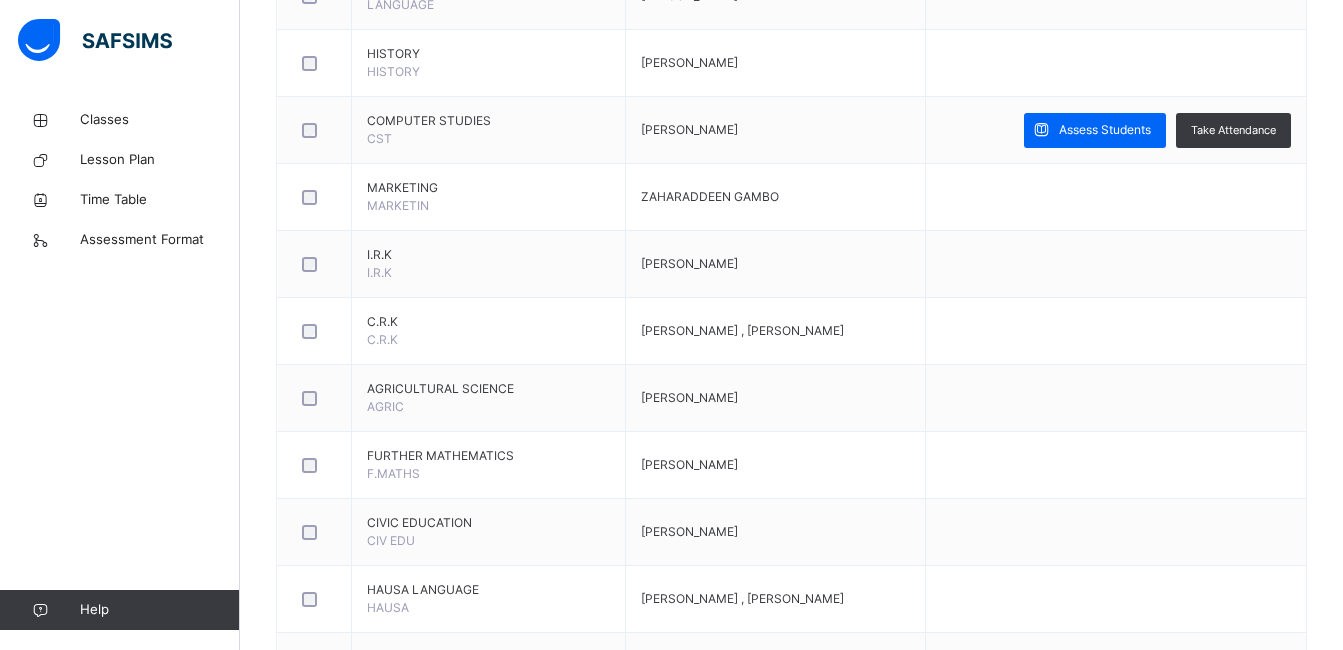 click on "Save Entries" at bounding box center (1528, 1165) 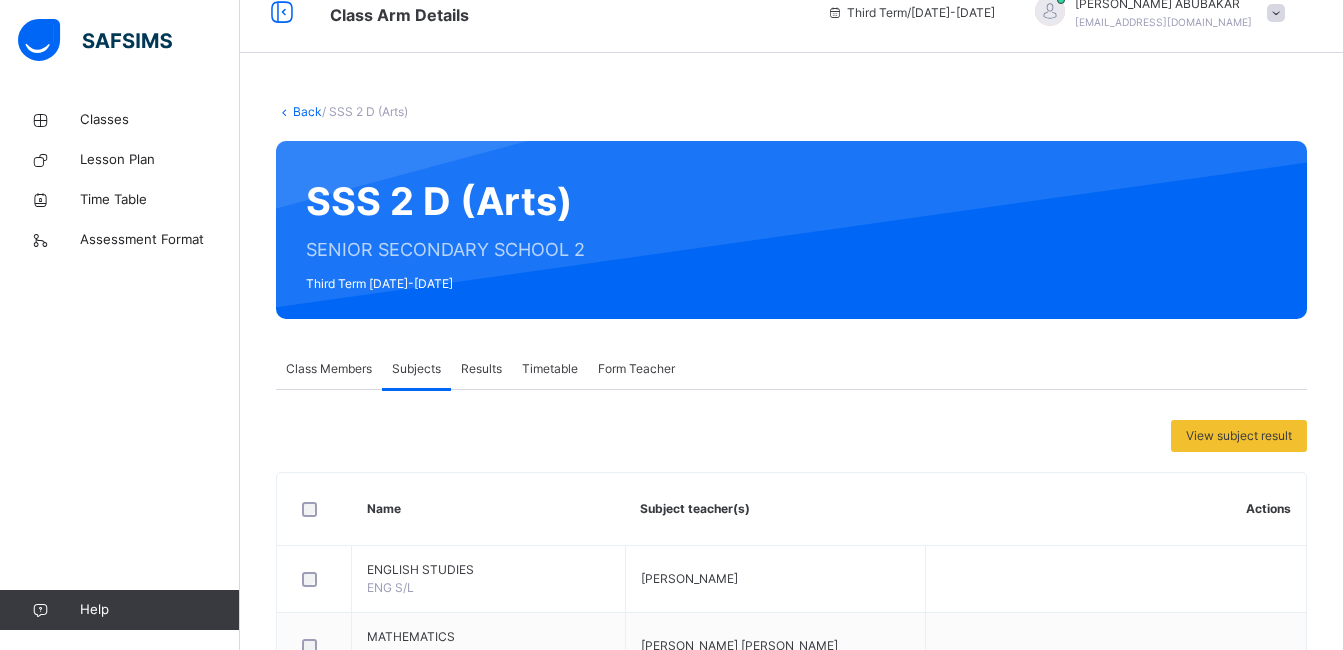 scroll, scrollTop: 0, scrollLeft: 0, axis: both 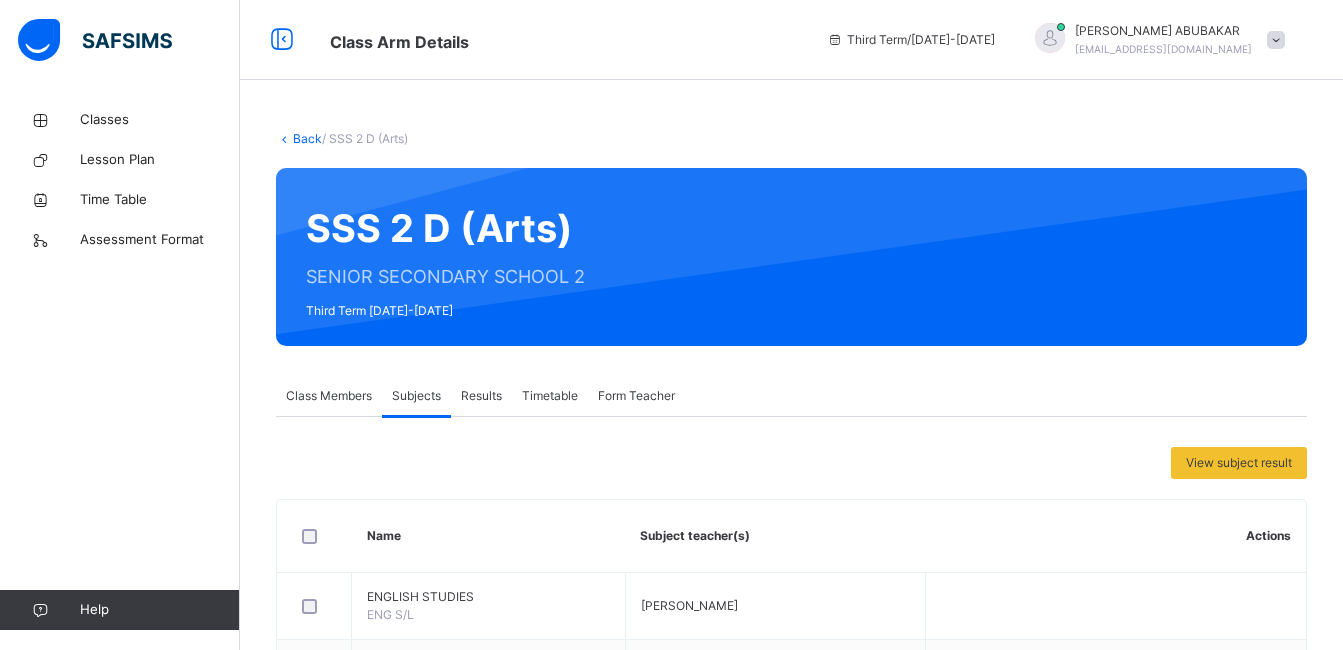 click on "AHMAD   ABUBAKAR mmedad411@gmail.com" at bounding box center (1155, 40) 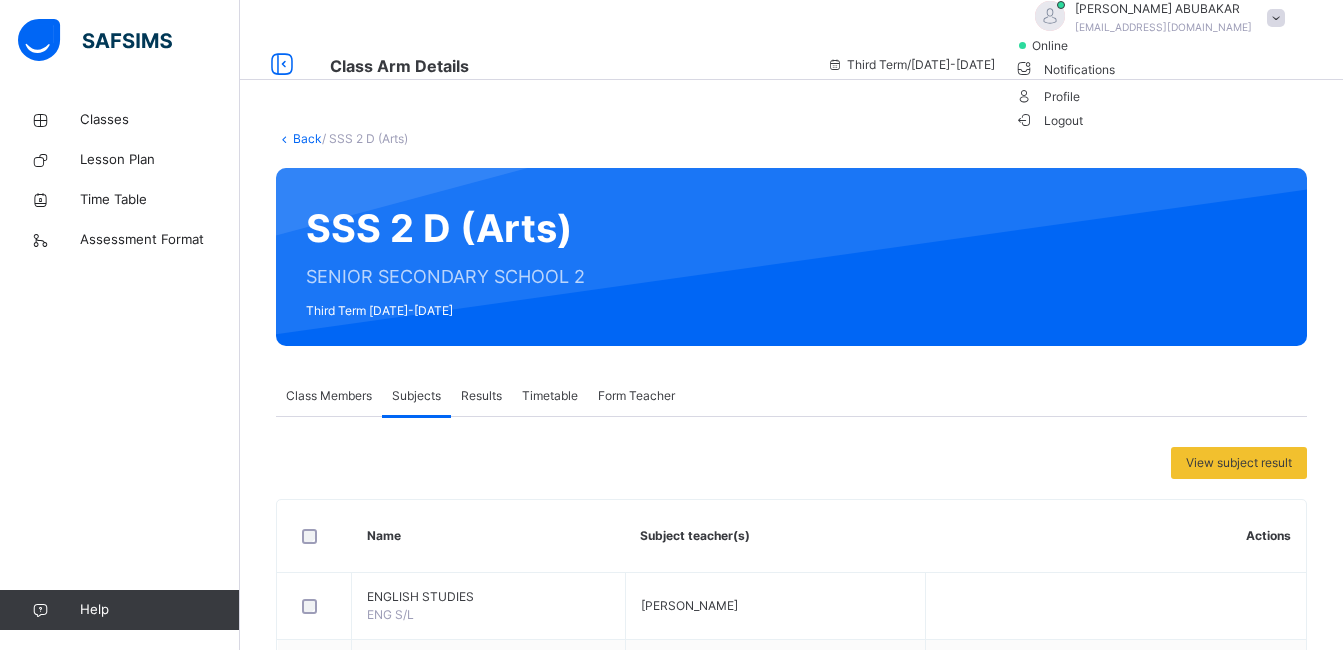 click on "Logout" at bounding box center (1049, 120) 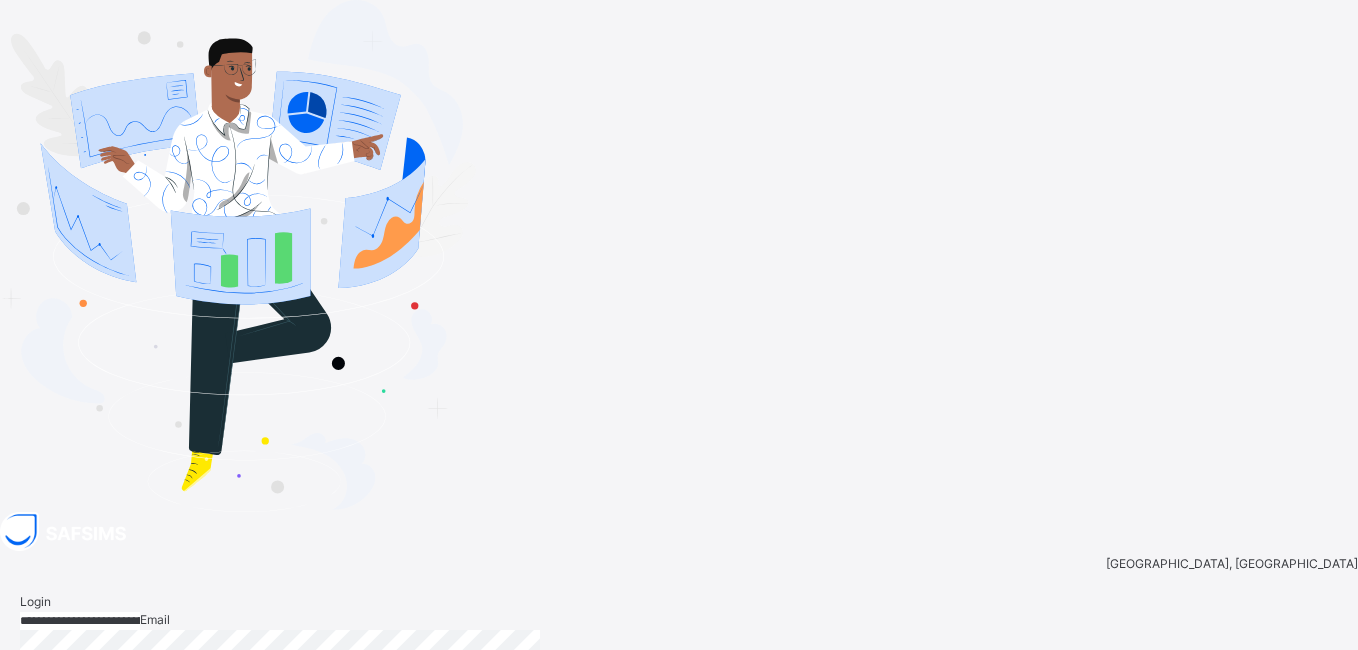 click on "**********" at bounding box center (80, 621) 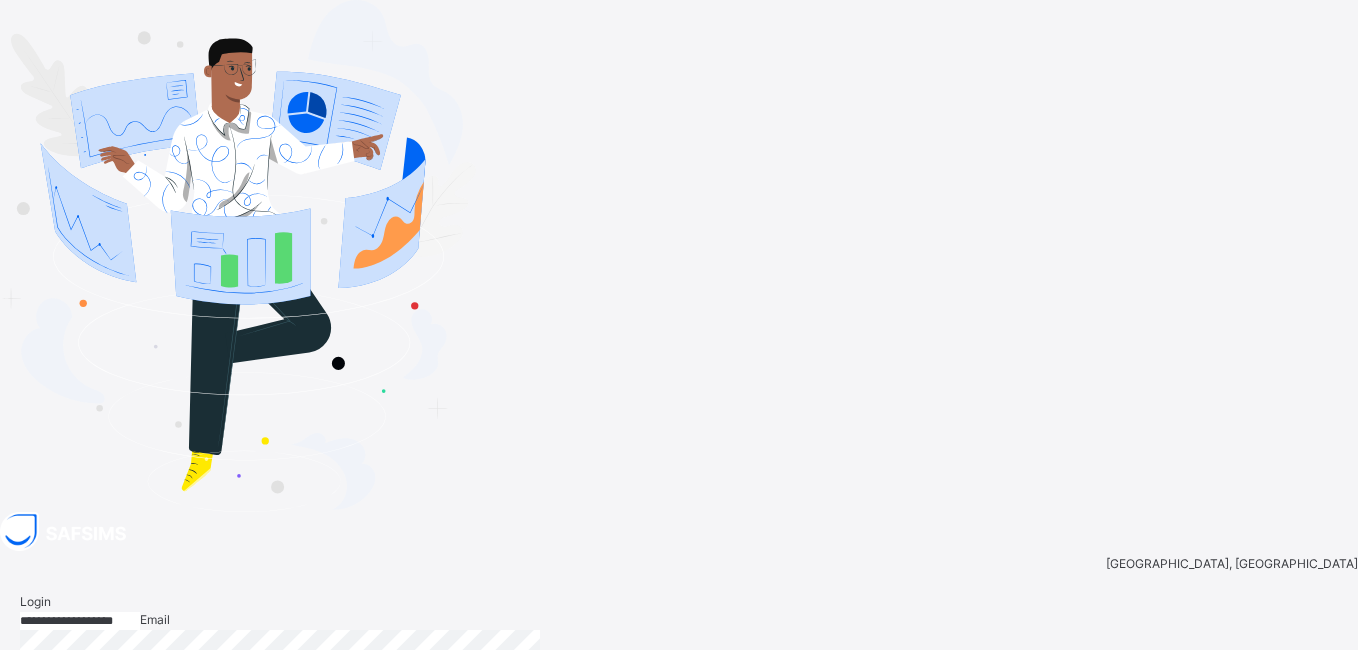 click at bounding box center (1329, 750) 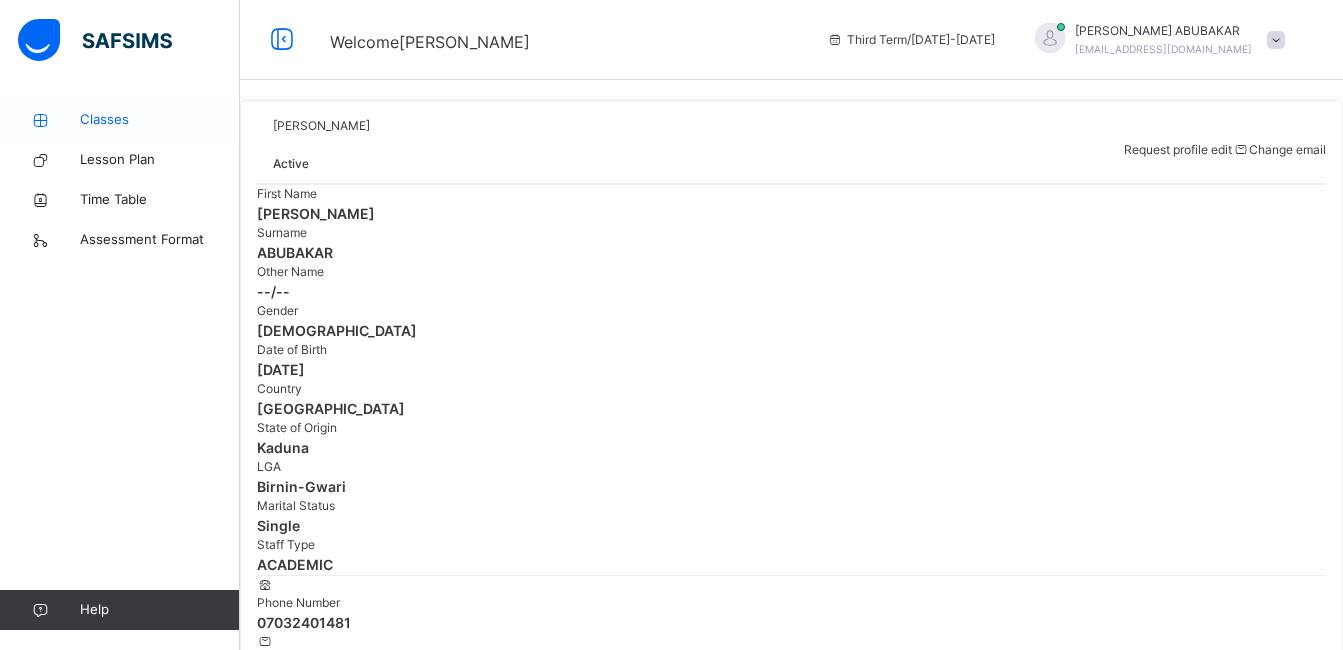 click on "Classes" at bounding box center (160, 120) 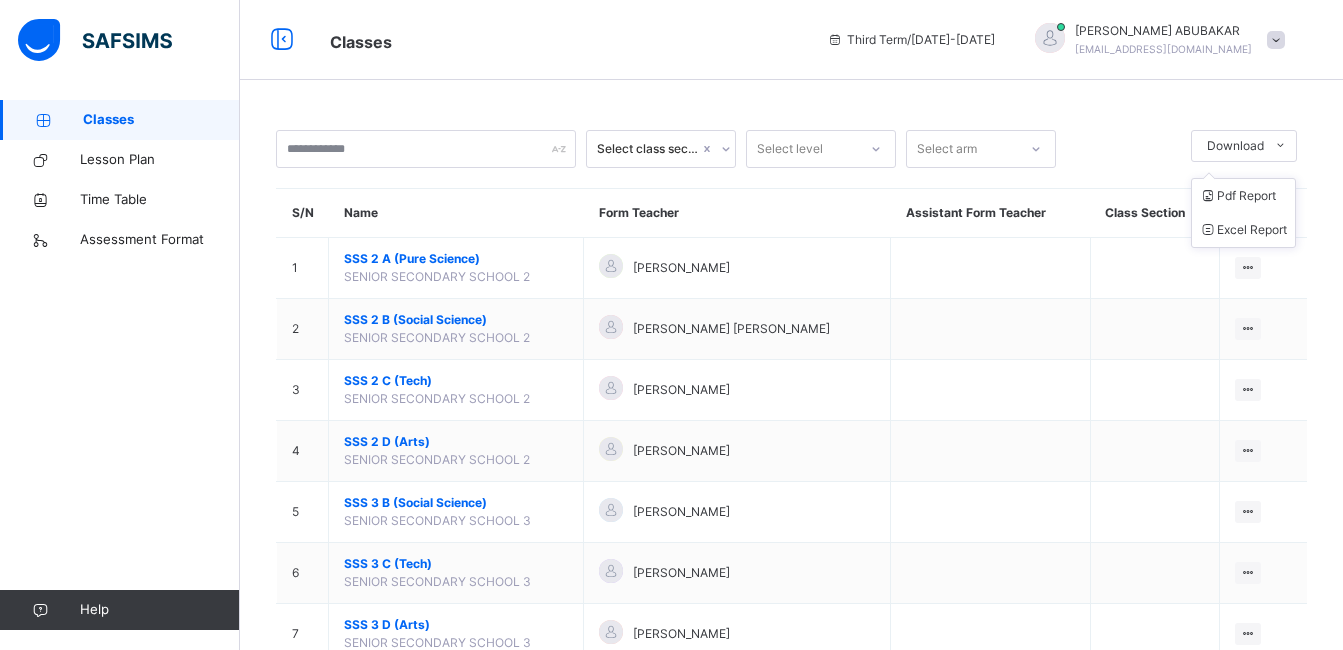 click on "Pdf Report Excel Report" at bounding box center [1243, 213] 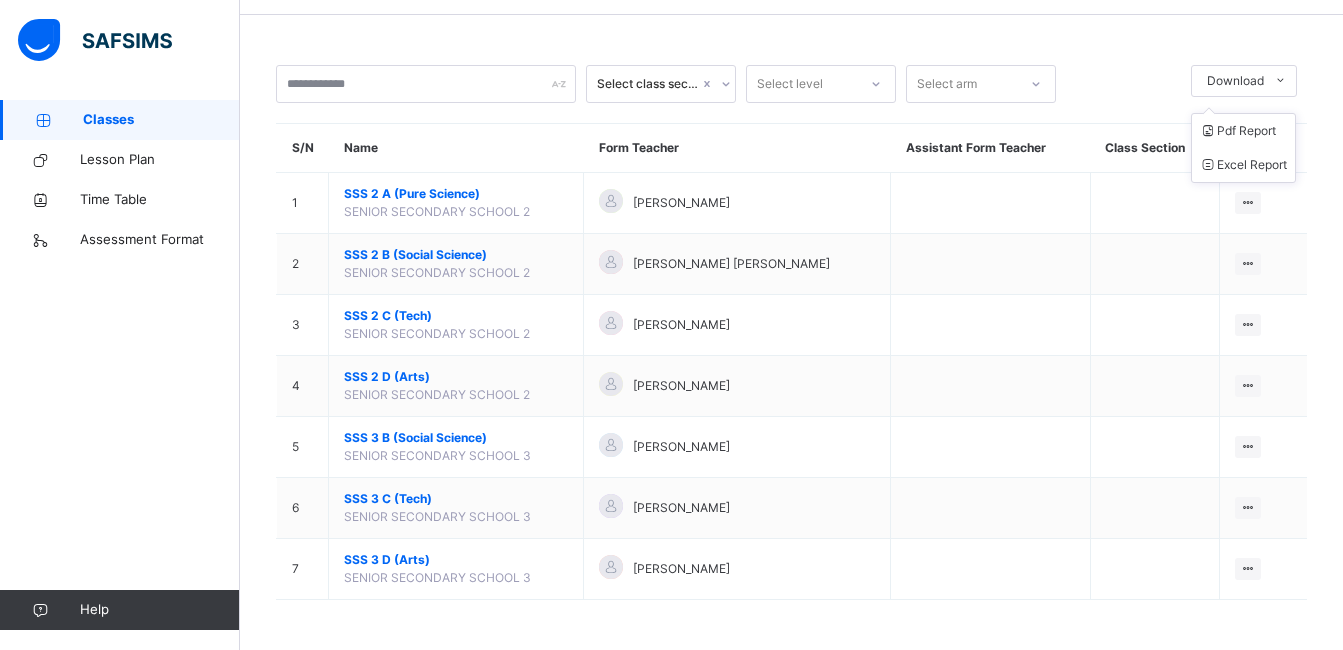 scroll, scrollTop: 0, scrollLeft: 0, axis: both 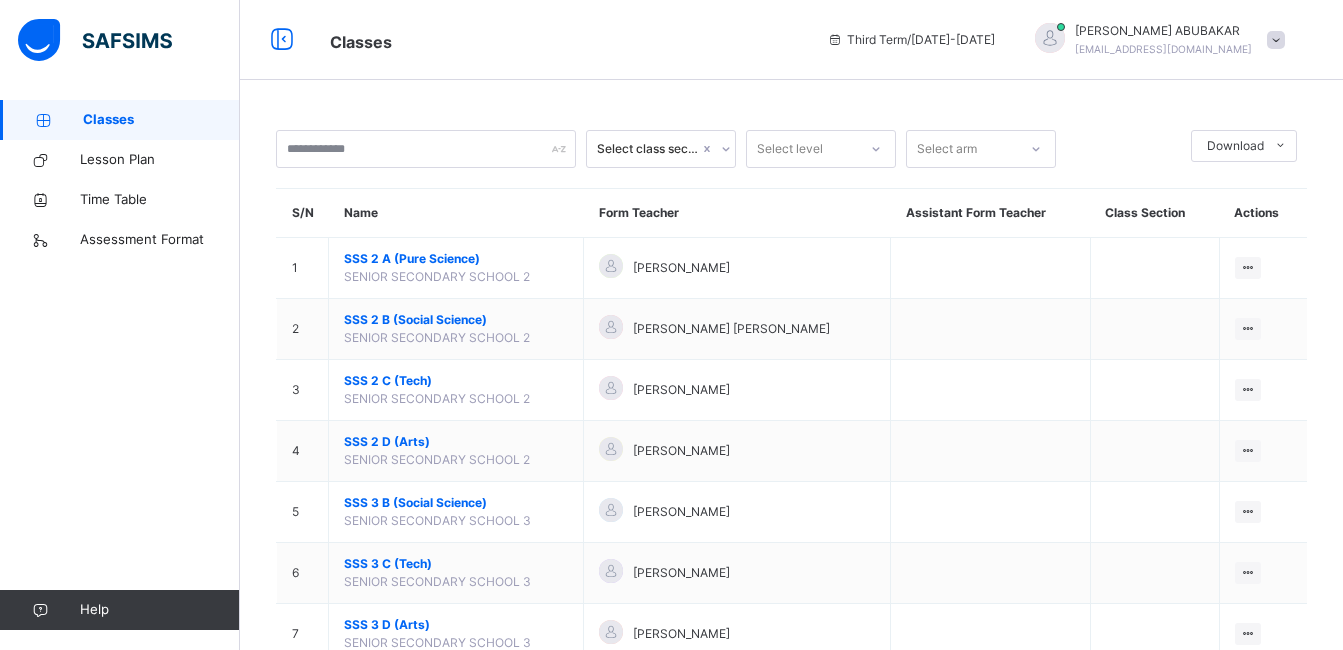 click on "Classes" at bounding box center (161, 120) 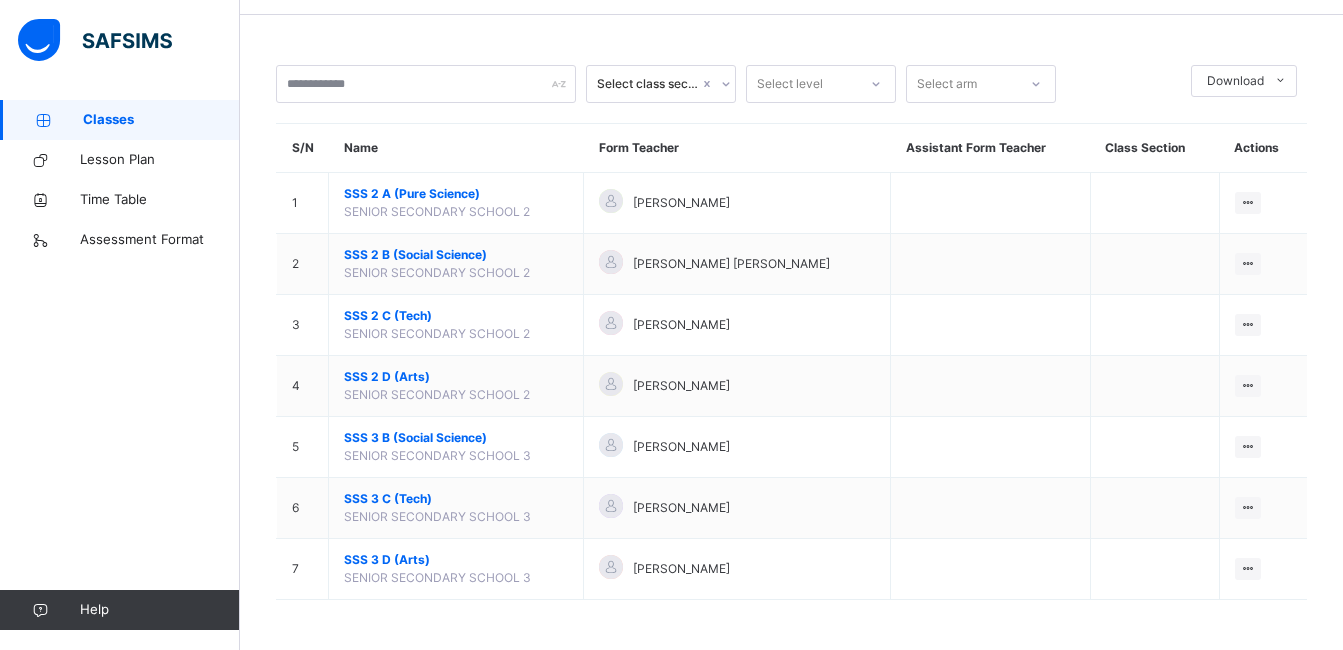 scroll, scrollTop: 0, scrollLeft: 0, axis: both 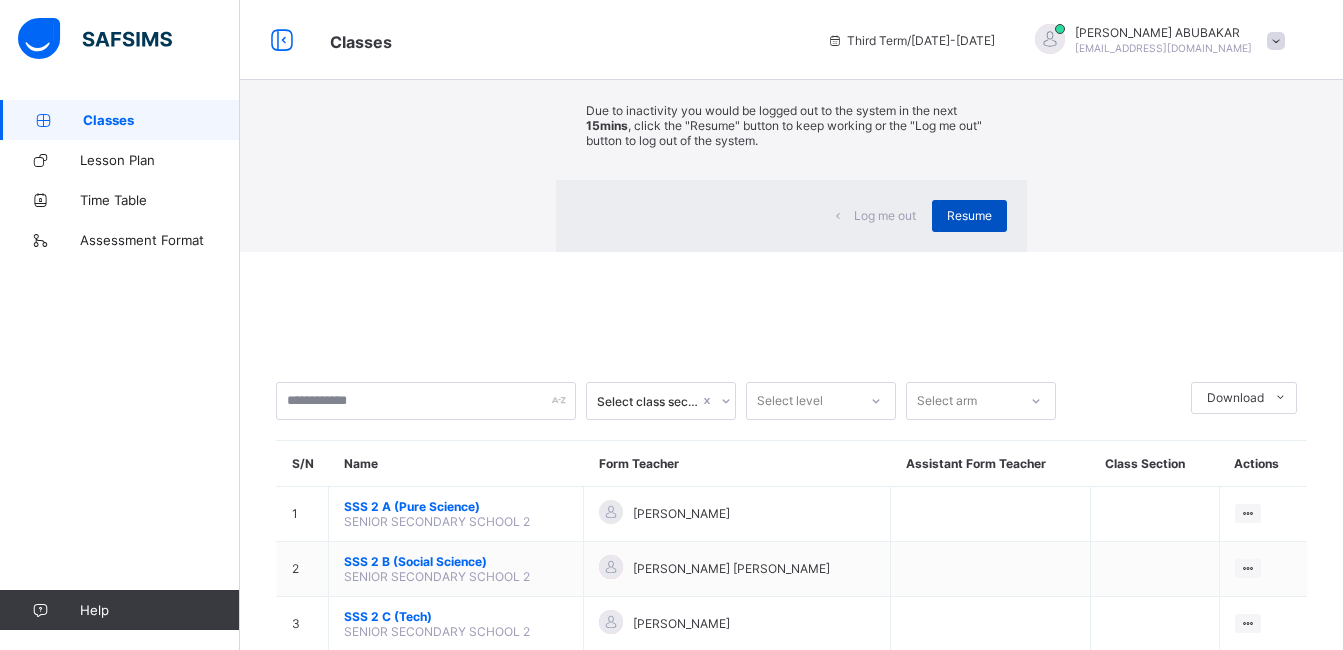 click on "Resume" at bounding box center (969, 215) 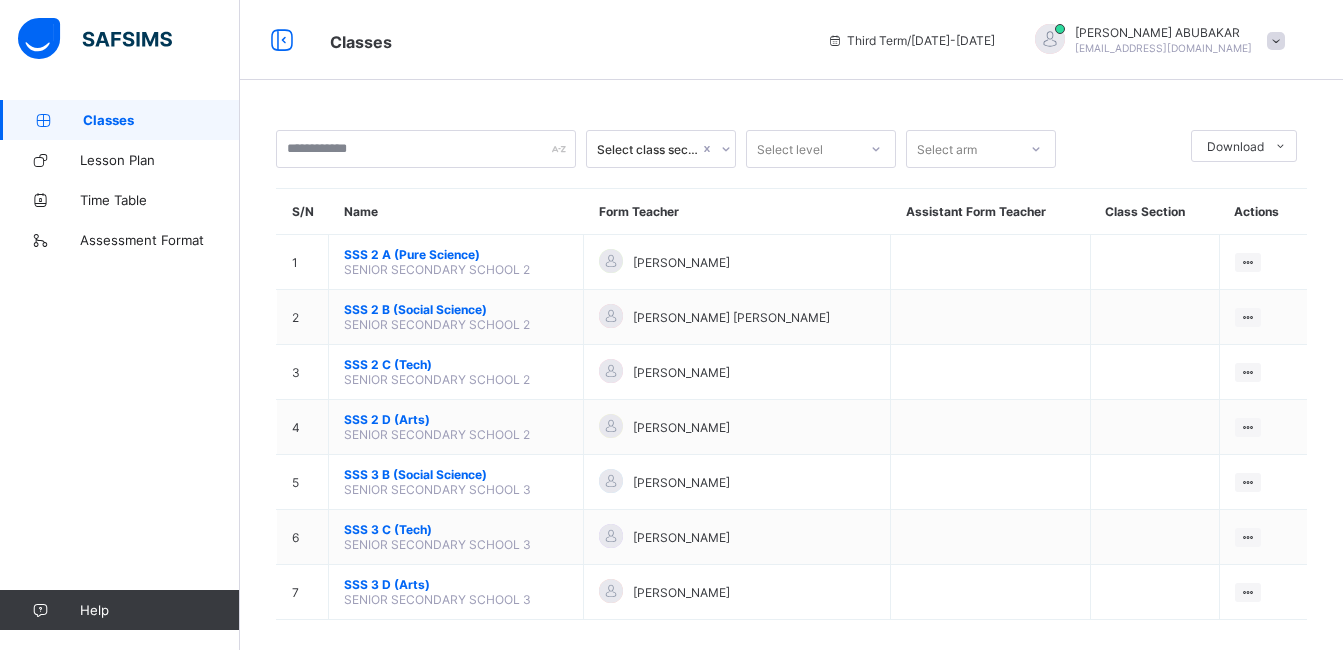 scroll, scrollTop: 20, scrollLeft: 0, axis: vertical 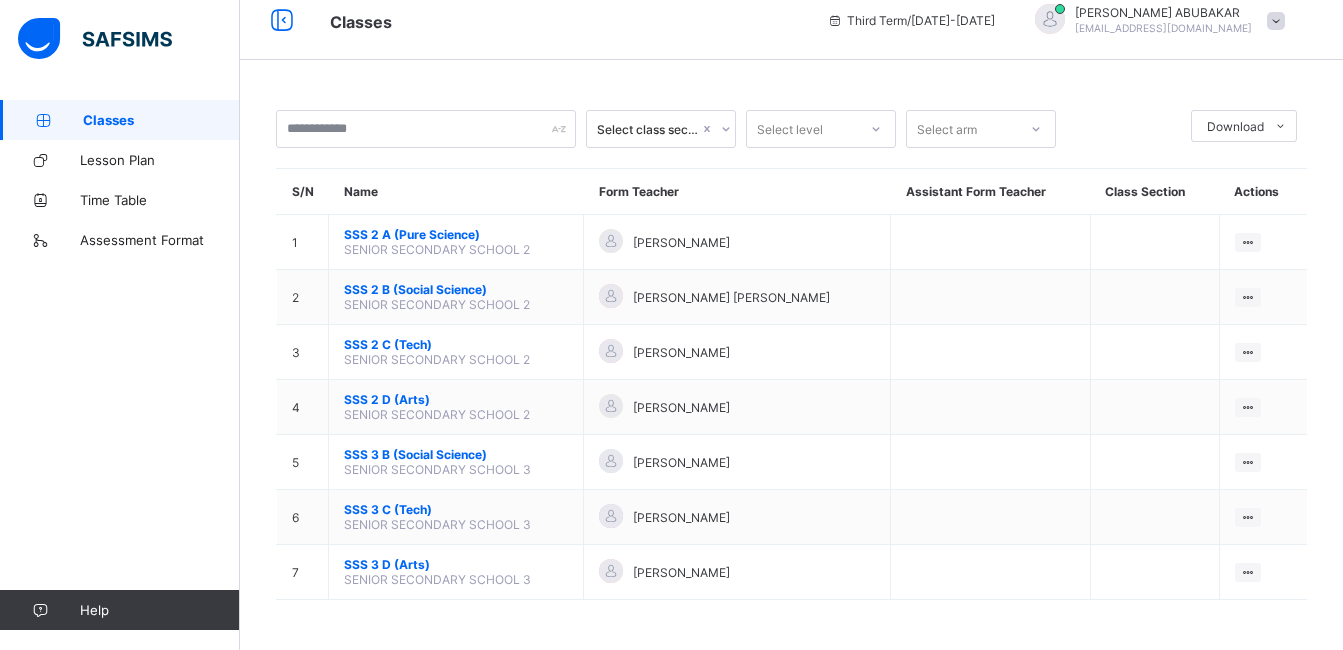 click on "AHMAD   ABUBAKAR mmedad411@gmail.com" at bounding box center [1155, 20] 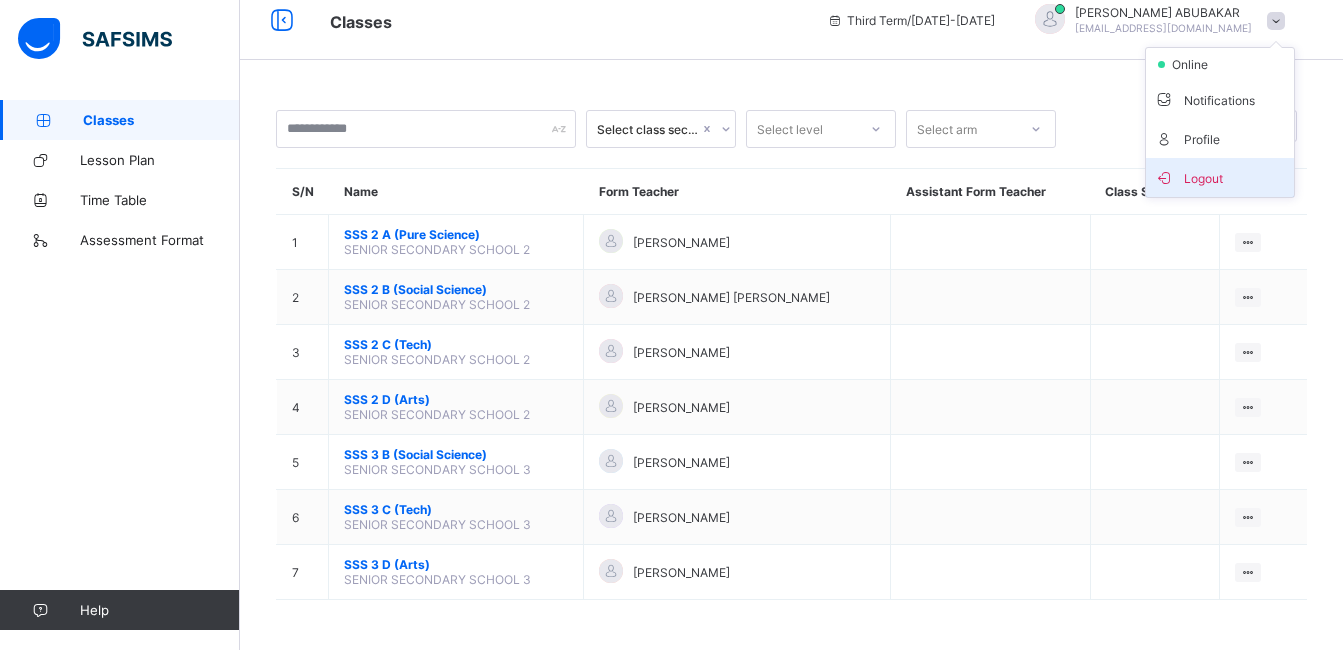 click on "Logout" at bounding box center (1220, 177) 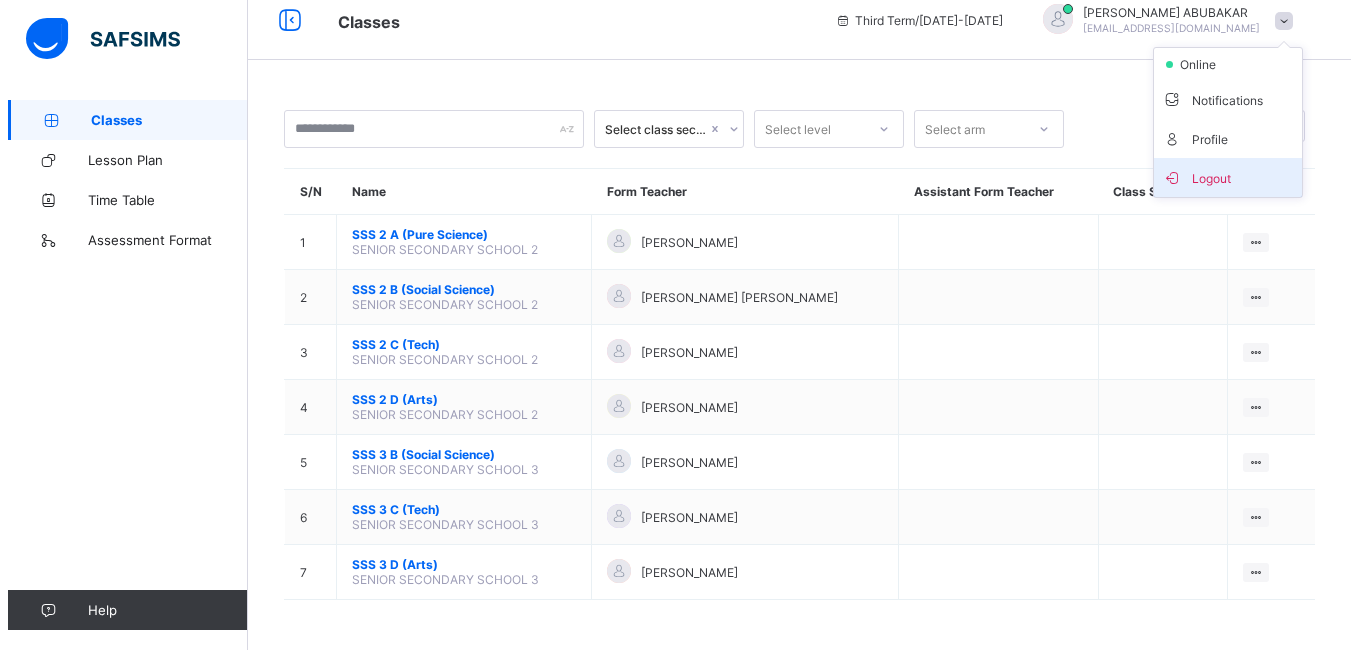 scroll, scrollTop: 0, scrollLeft: 0, axis: both 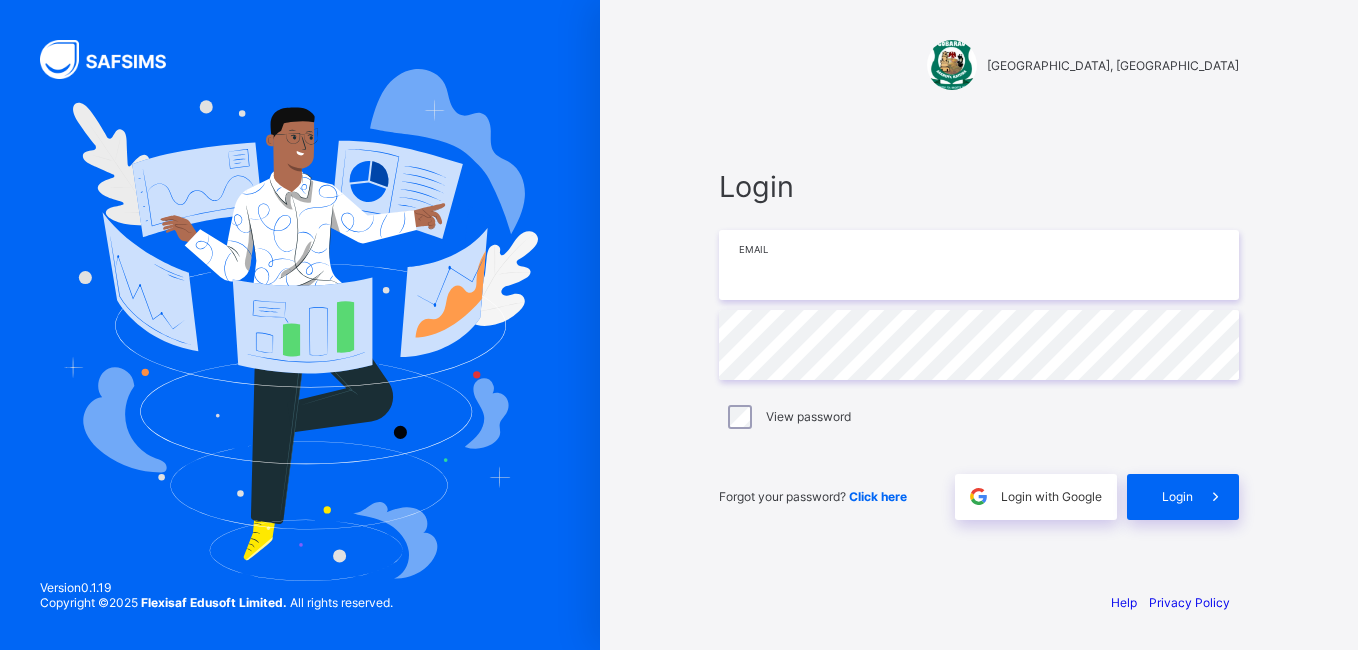 type on "**********" 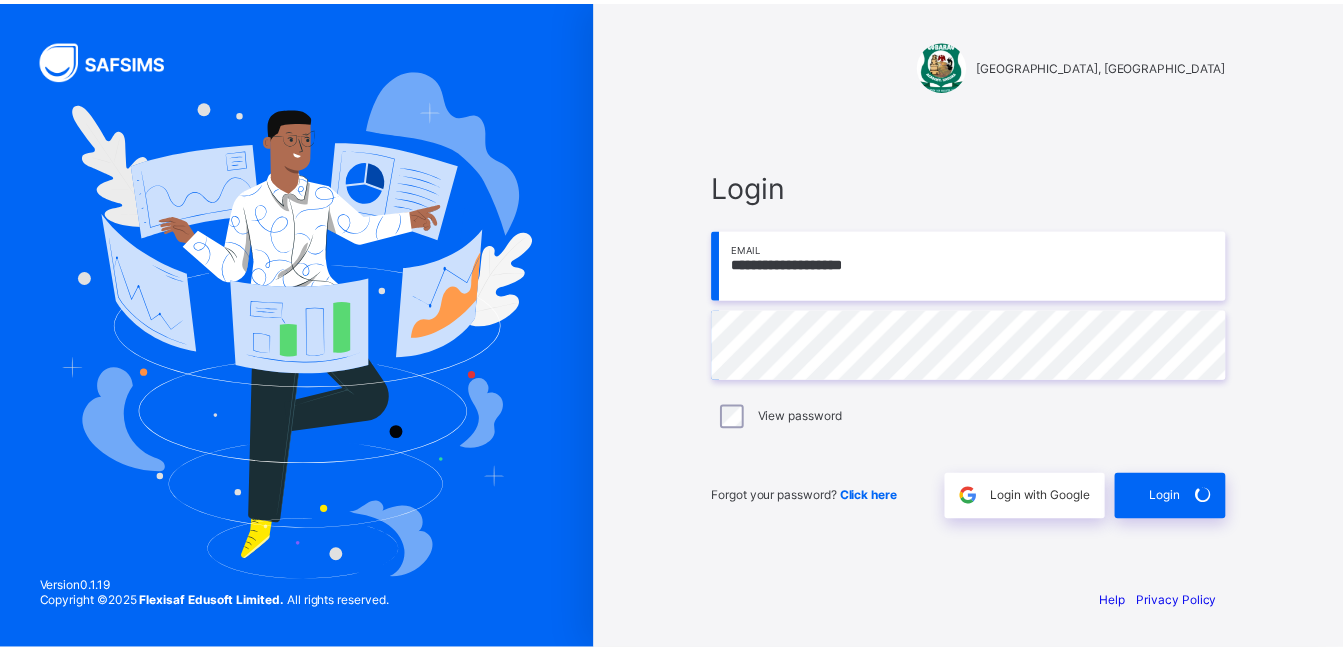 scroll, scrollTop: 0, scrollLeft: 0, axis: both 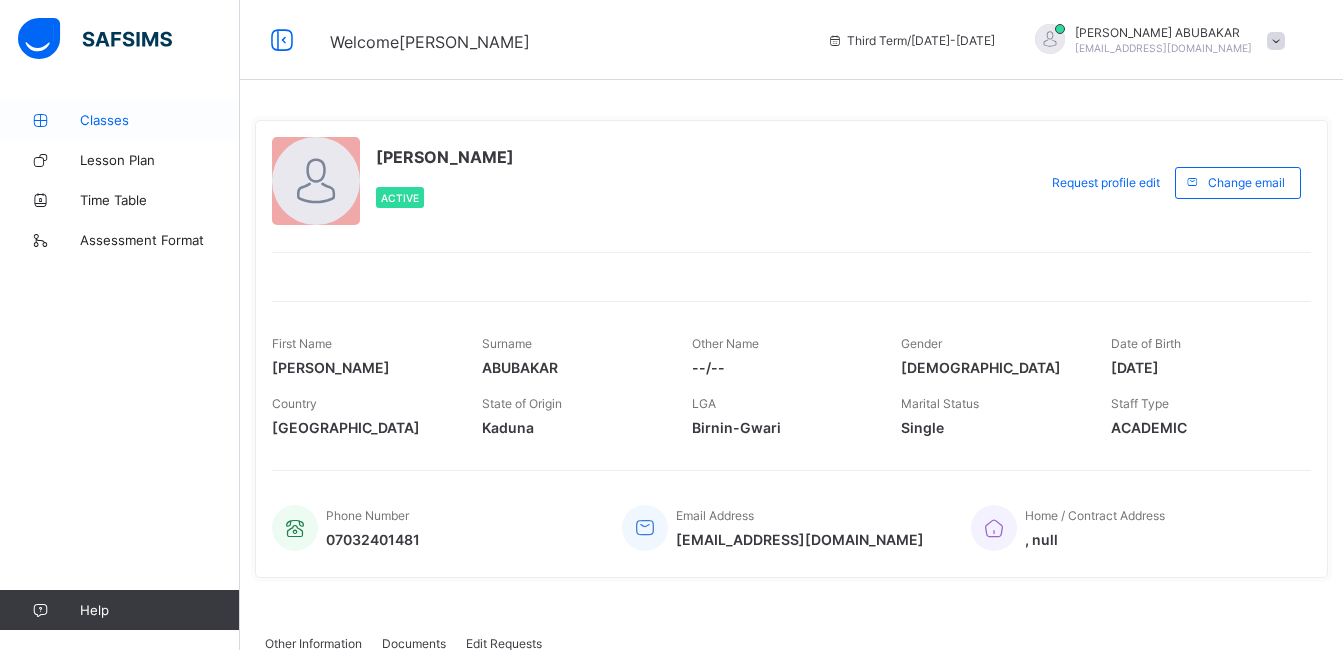 click on "Classes" at bounding box center (160, 120) 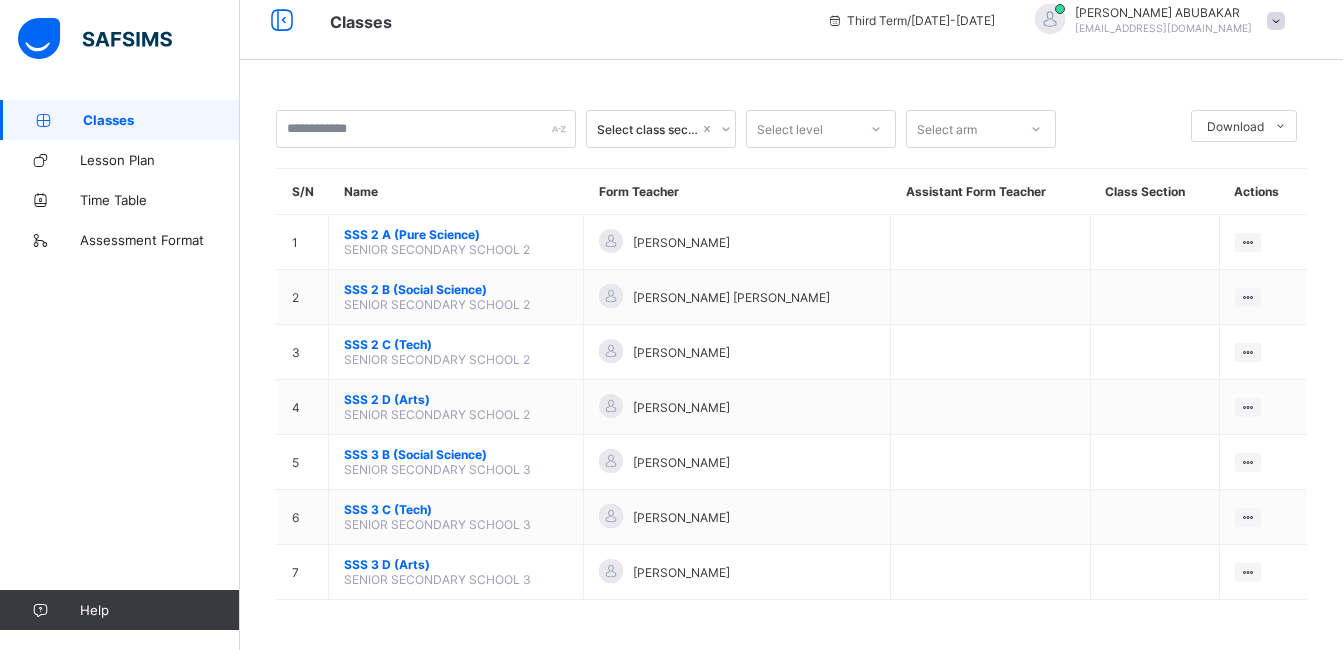 scroll, scrollTop: 0, scrollLeft: 0, axis: both 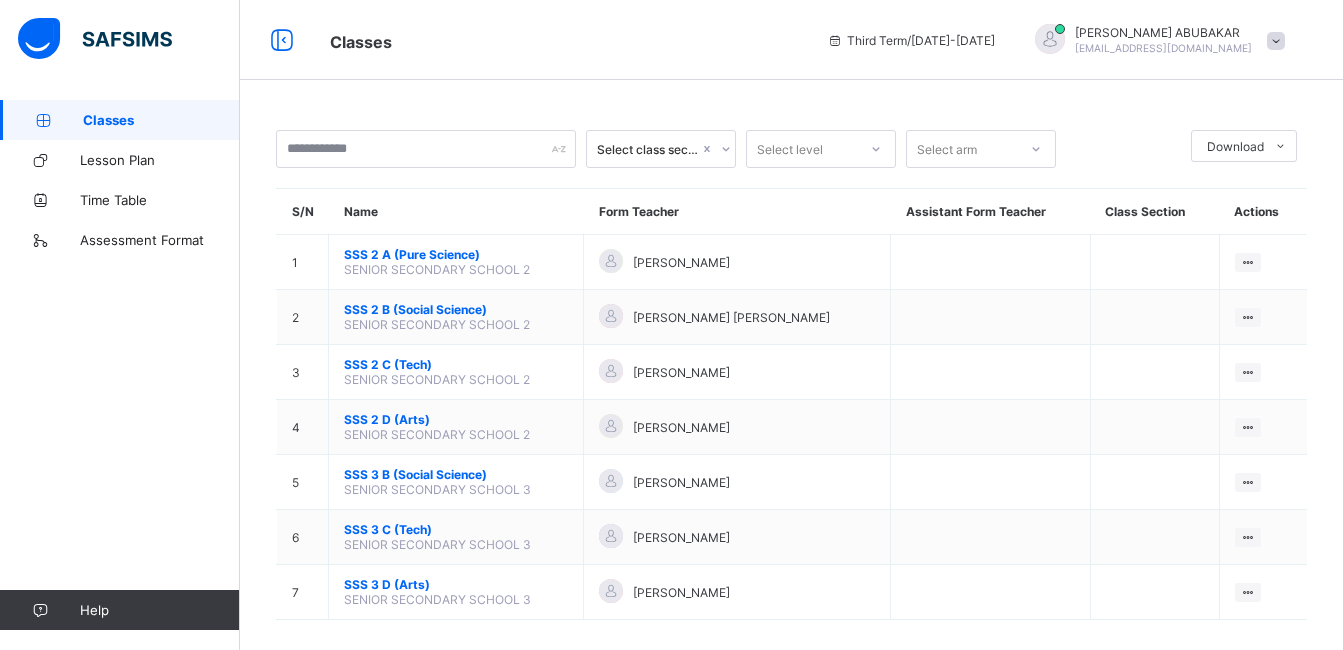 click on "Classes" at bounding box center [161, 120] 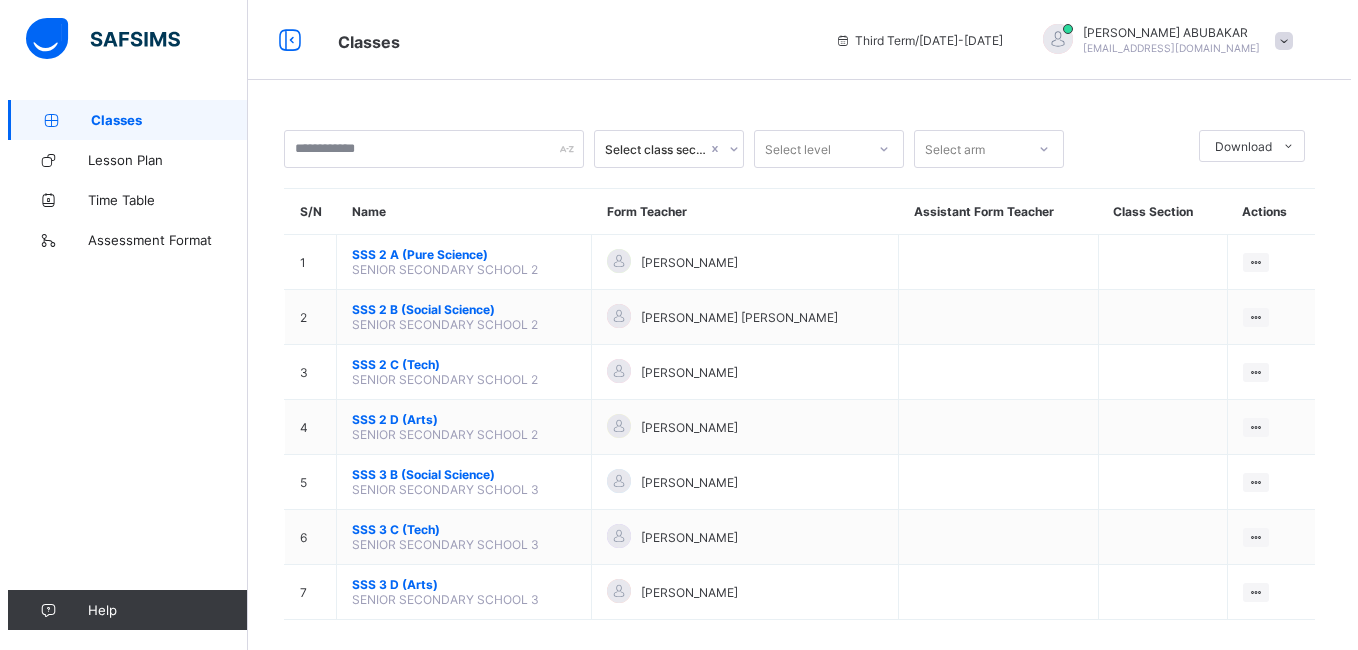 scroll, scrollTop: 0, scrollLeft: 0, axis: both 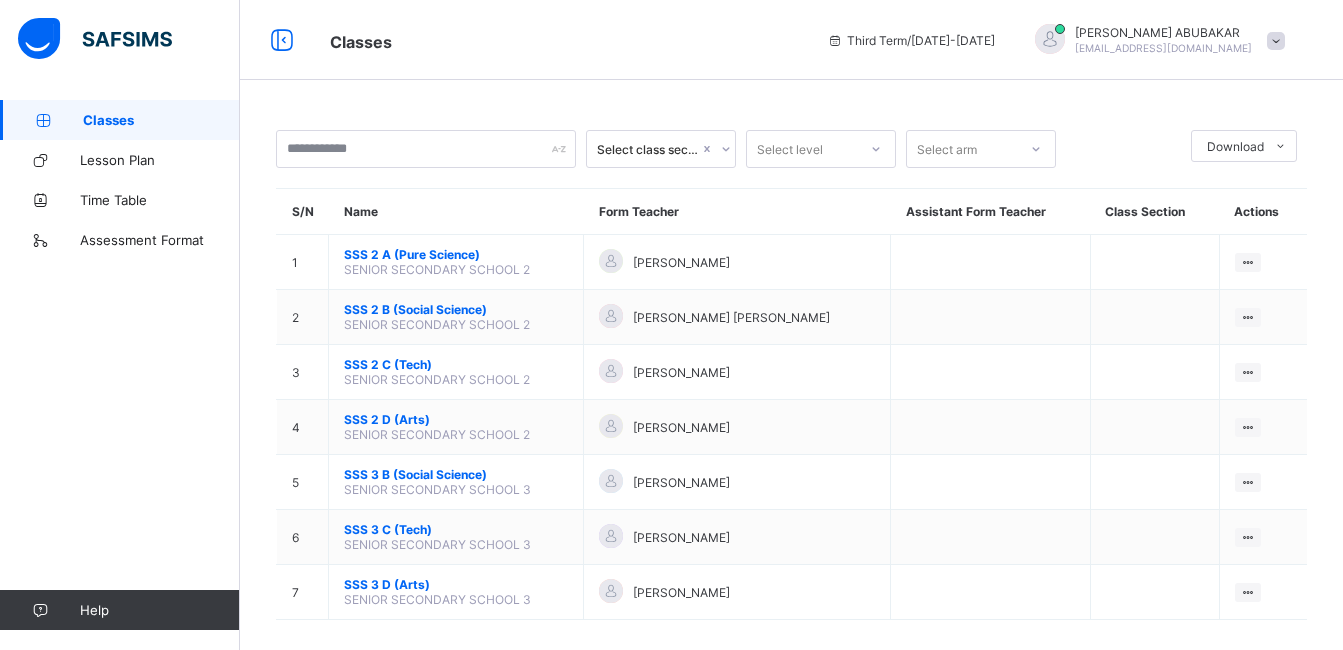 click at bounding box center [1276, 41] 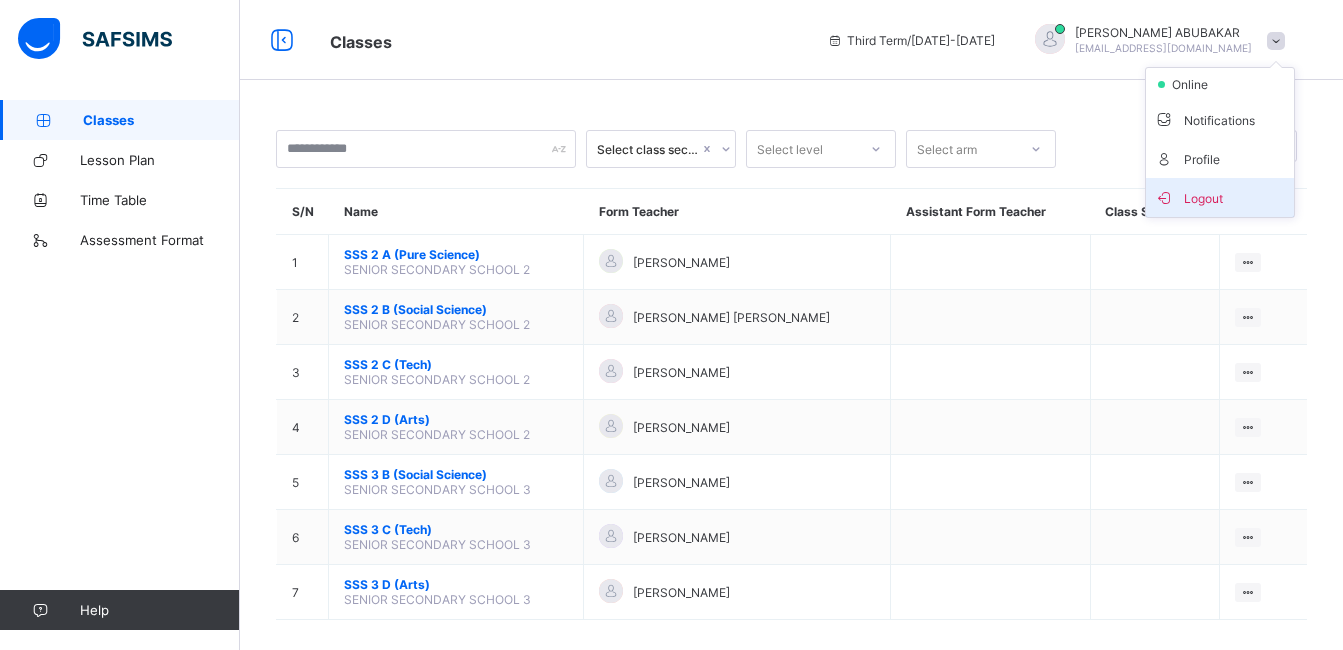 click on "Logout" at bounding box center [1220, 197] 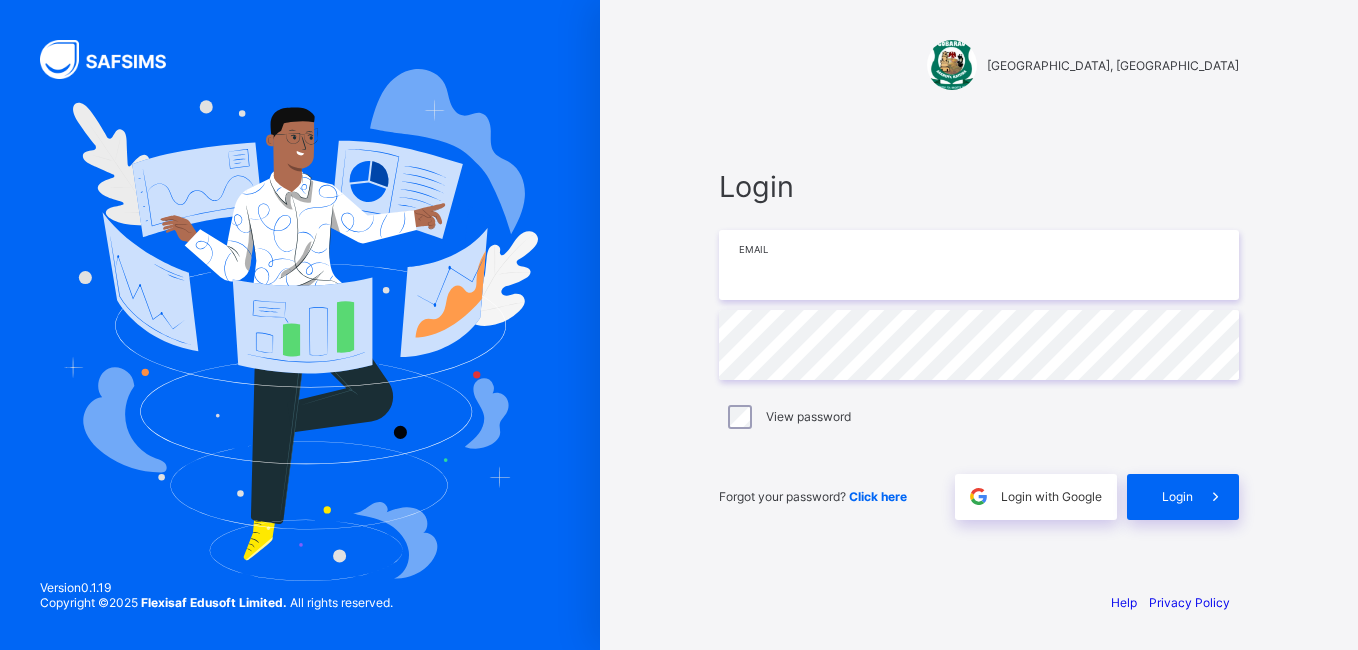 type on "**********" 